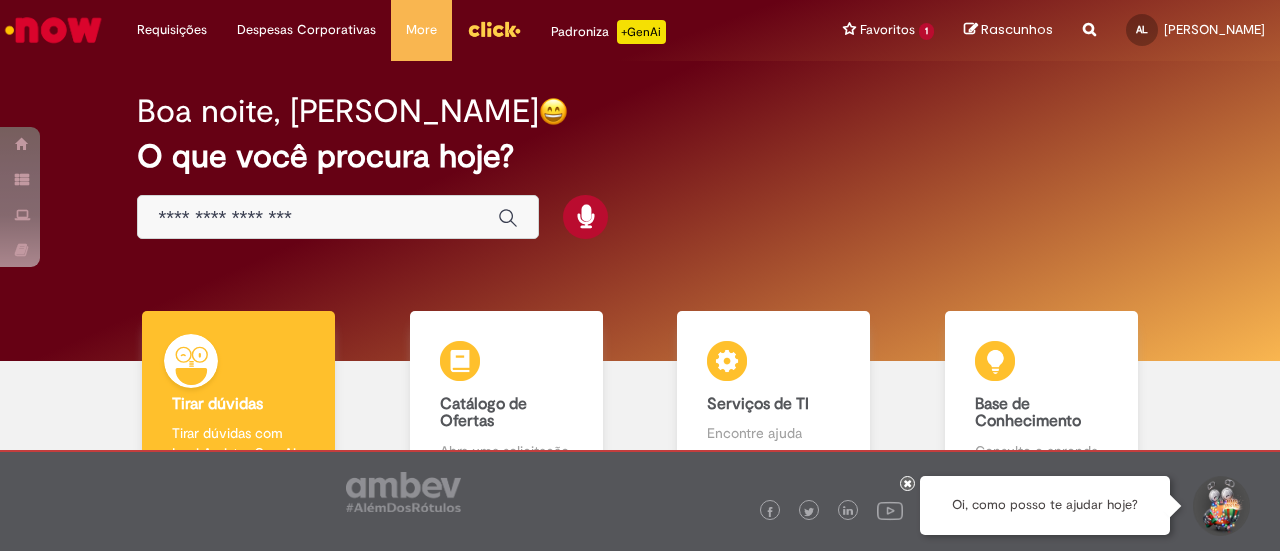 scroll, scrollTop: 0, scrollLeft: 0, axis: both 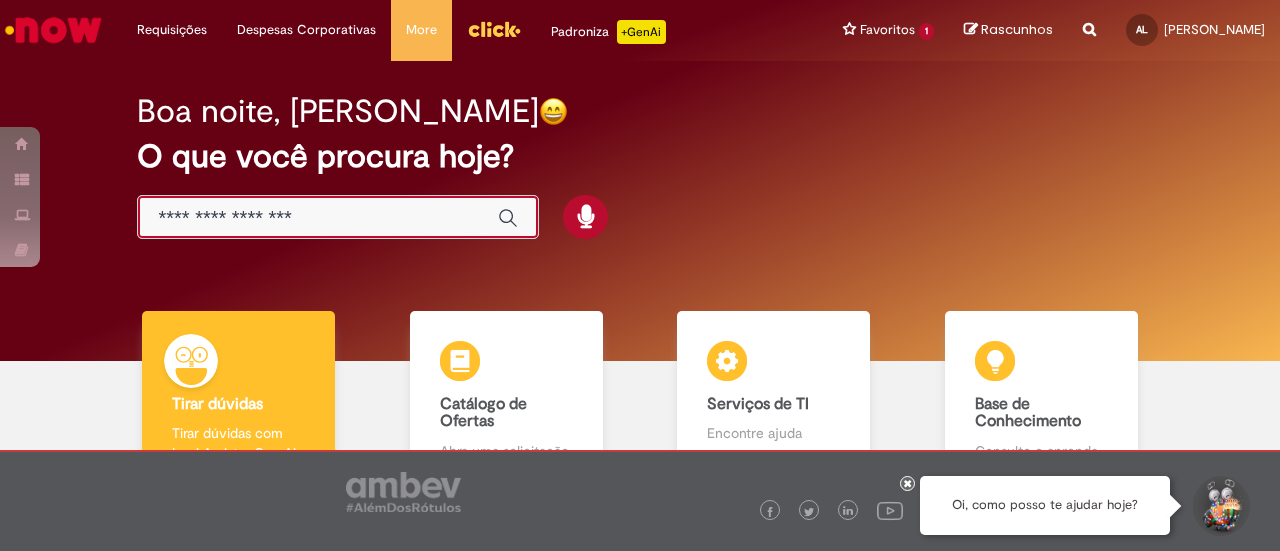 click at bounding box center [318, 218] 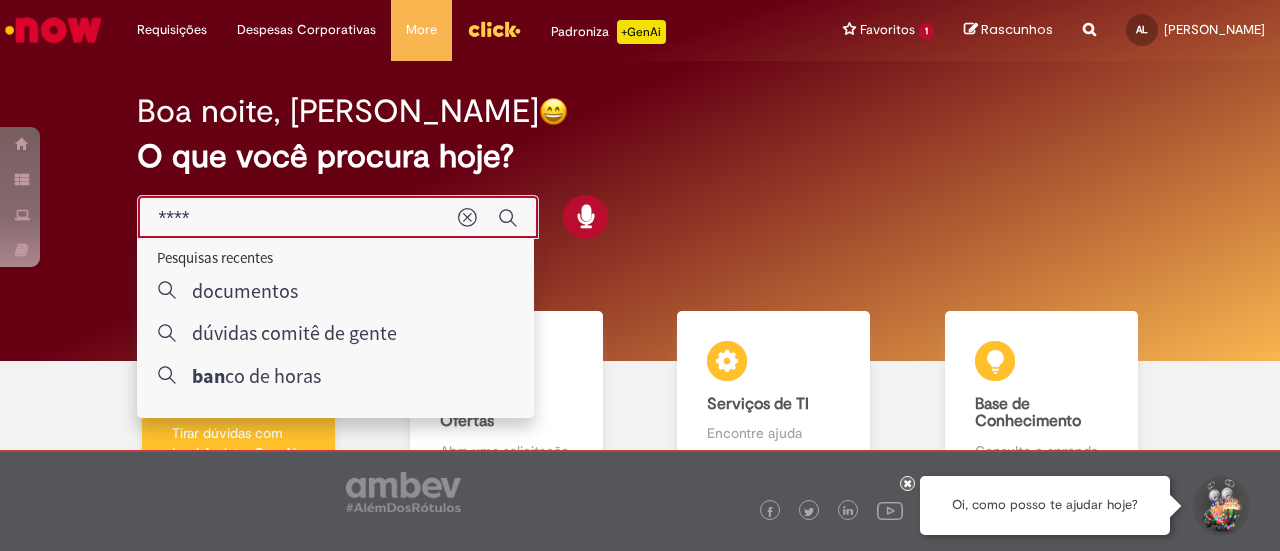 type on "*****" 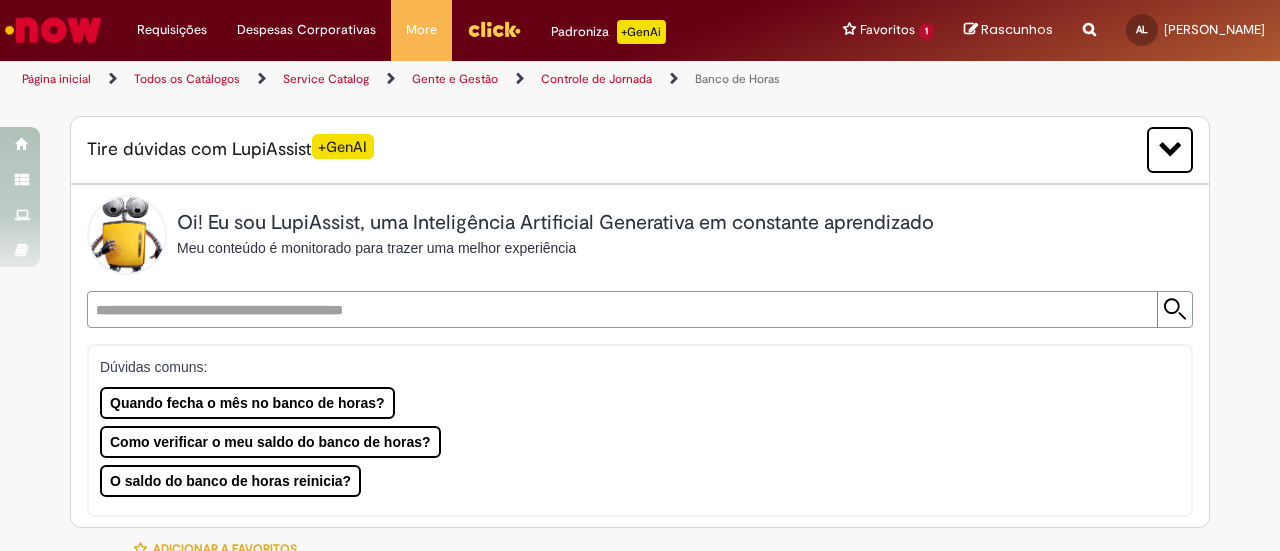 click on "Página inicial" at bounding box center [56, 79] 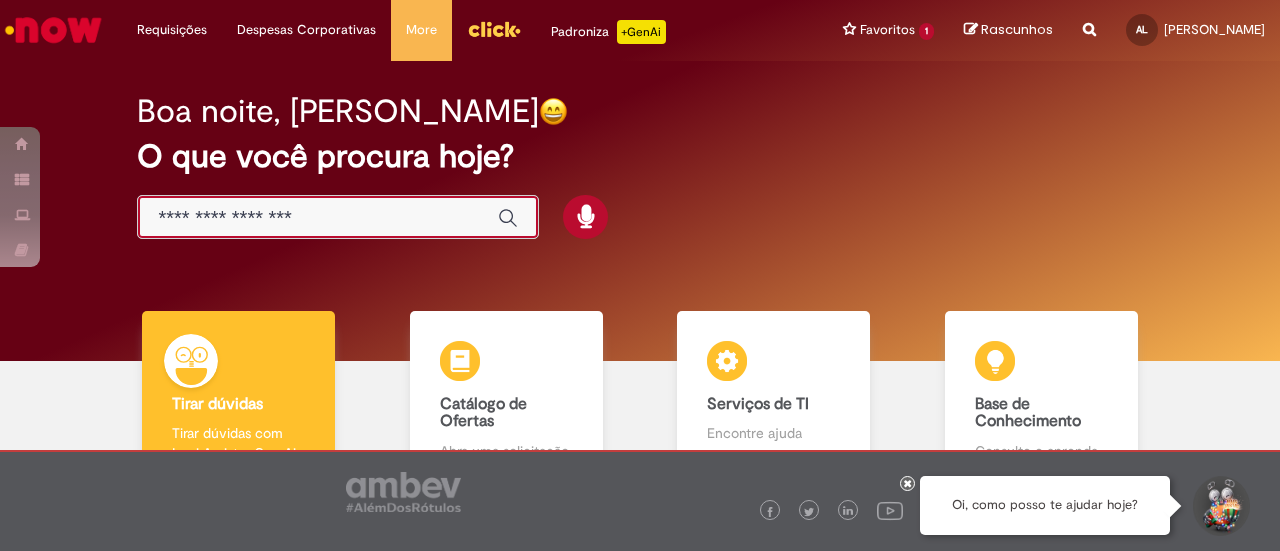 click at bounding box center [318, 218] 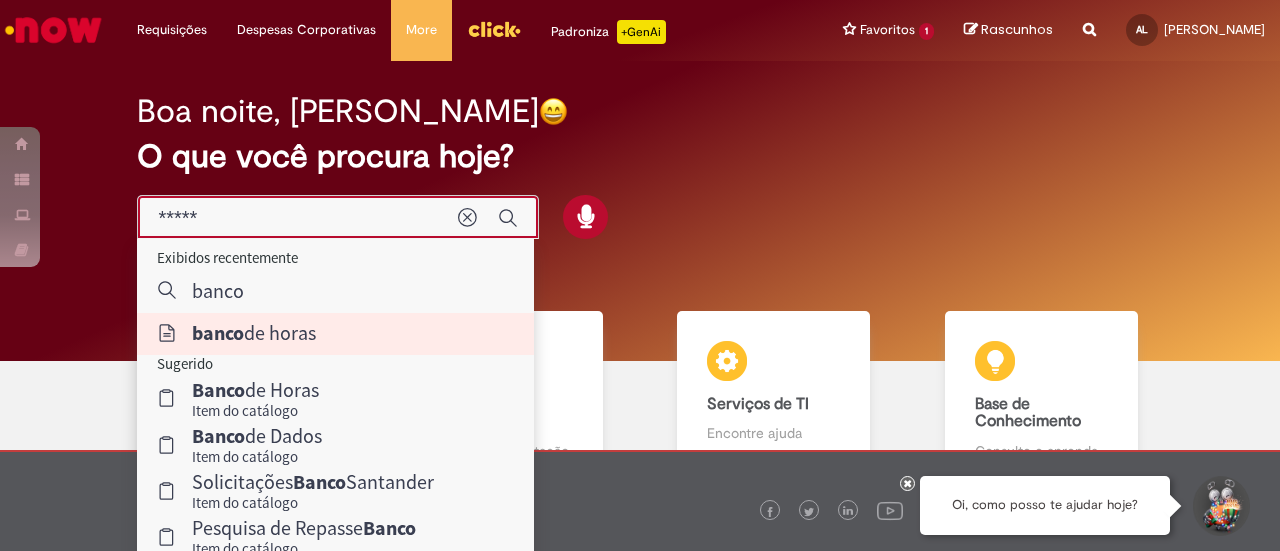 type on "**********" 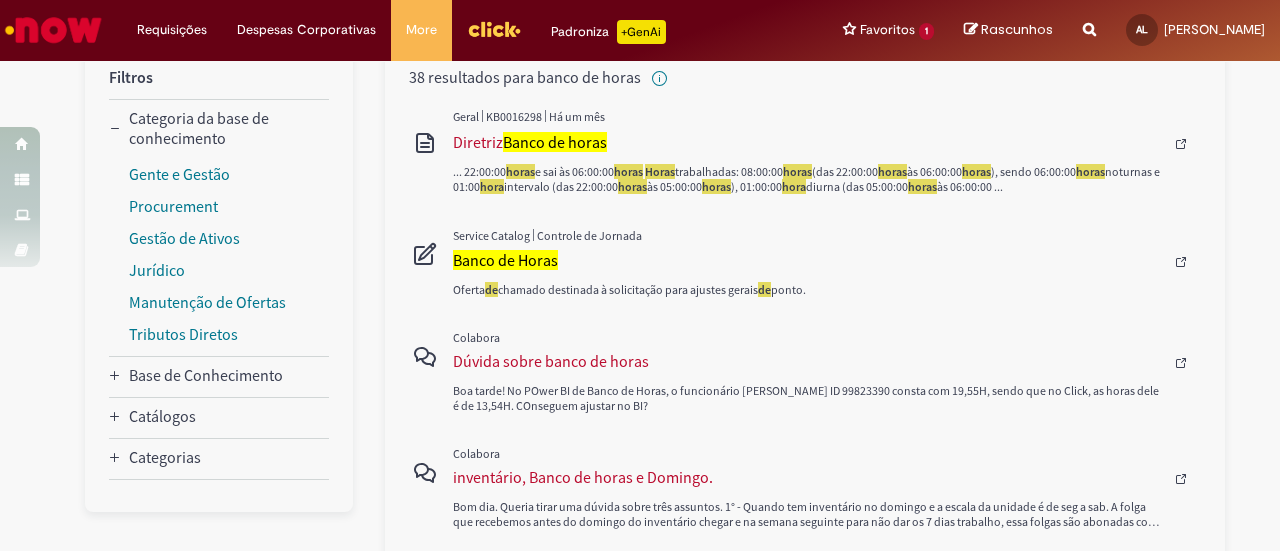 scroll, scrollTop: 270, scrollLeft: 0, axis: vertical 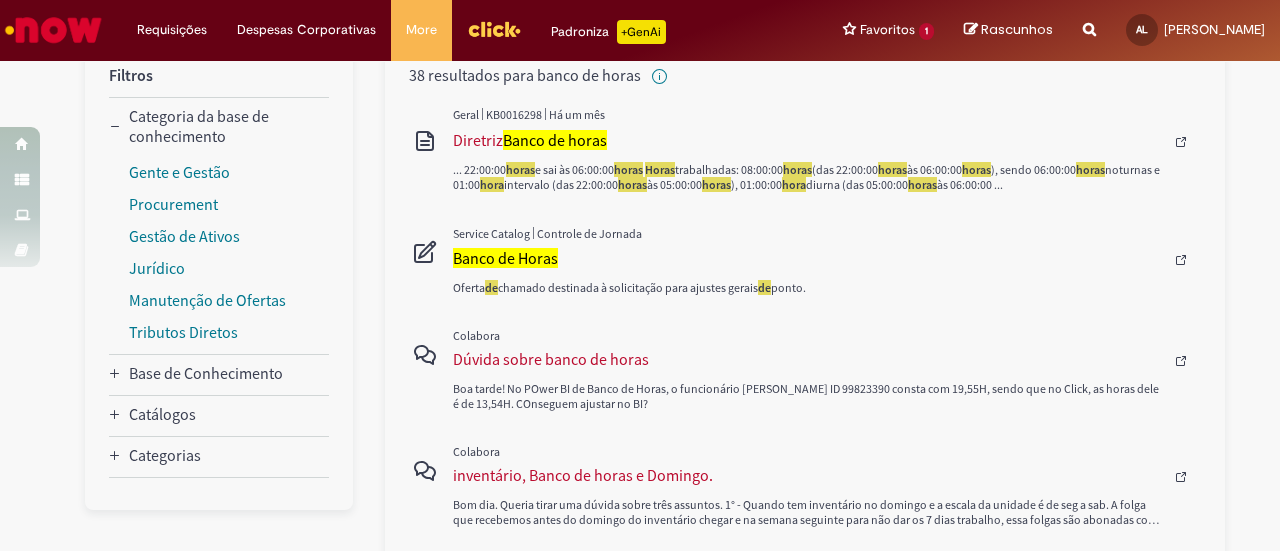 type 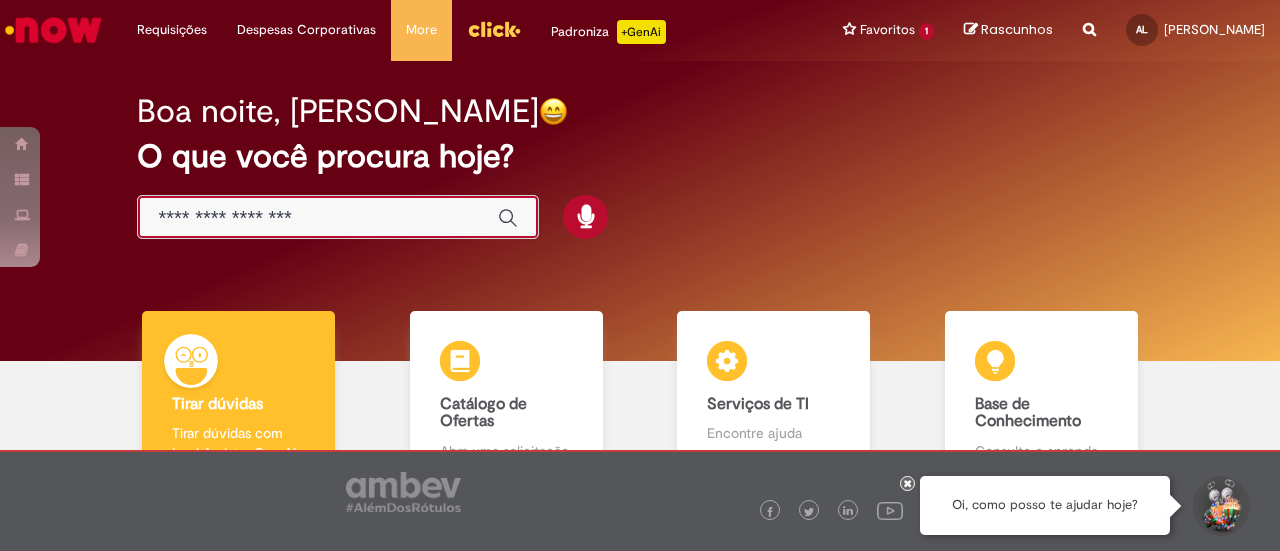 click at bounding box center [318, 218] 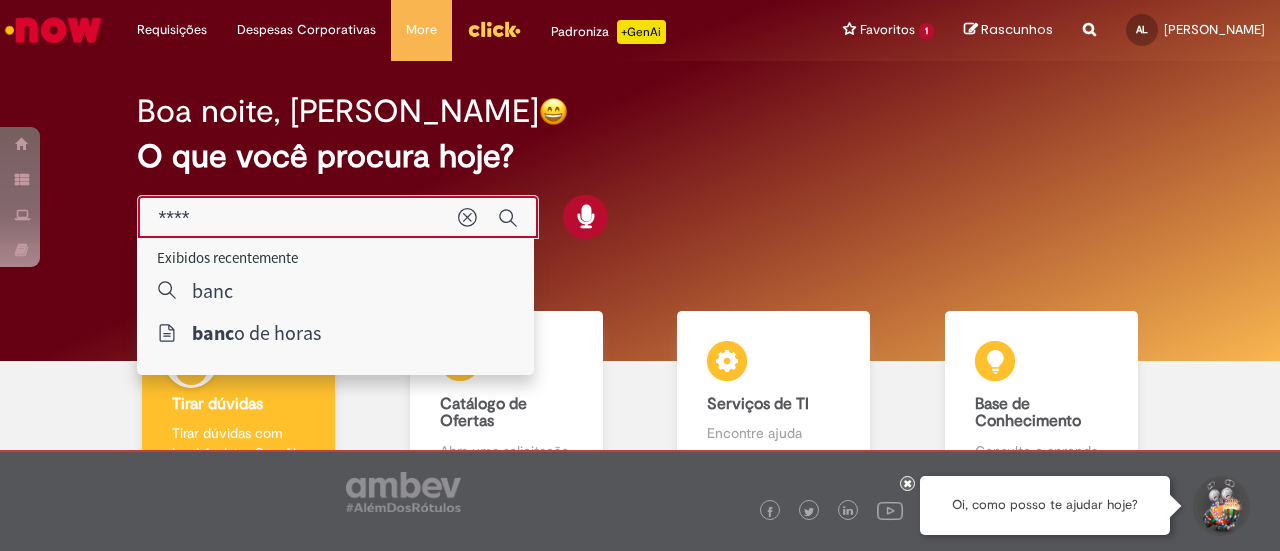 type on "*****" 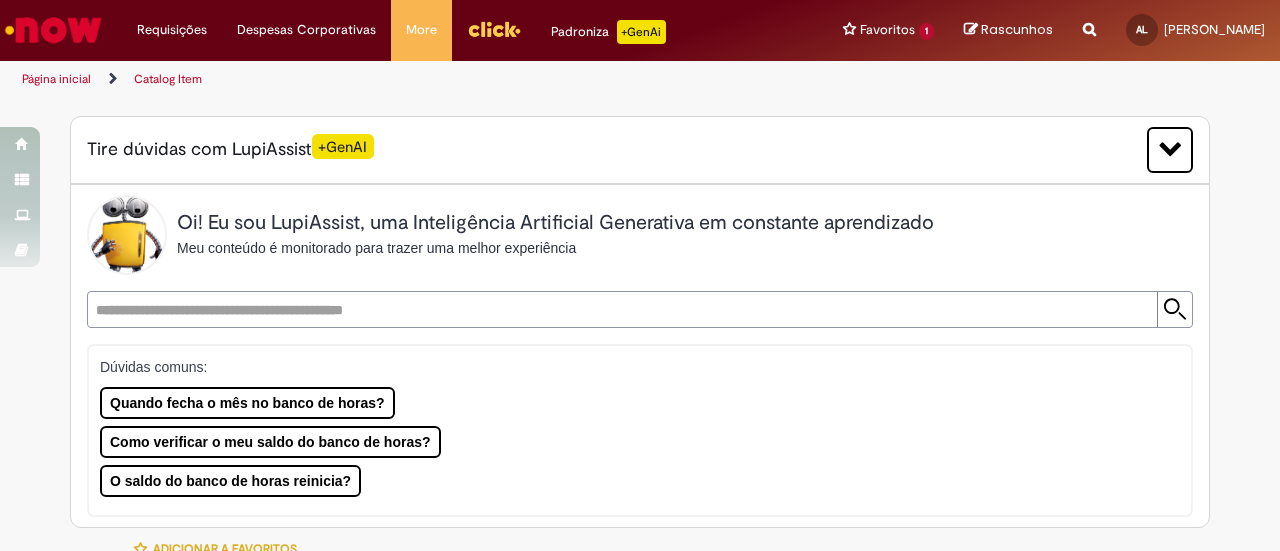 type on "********" 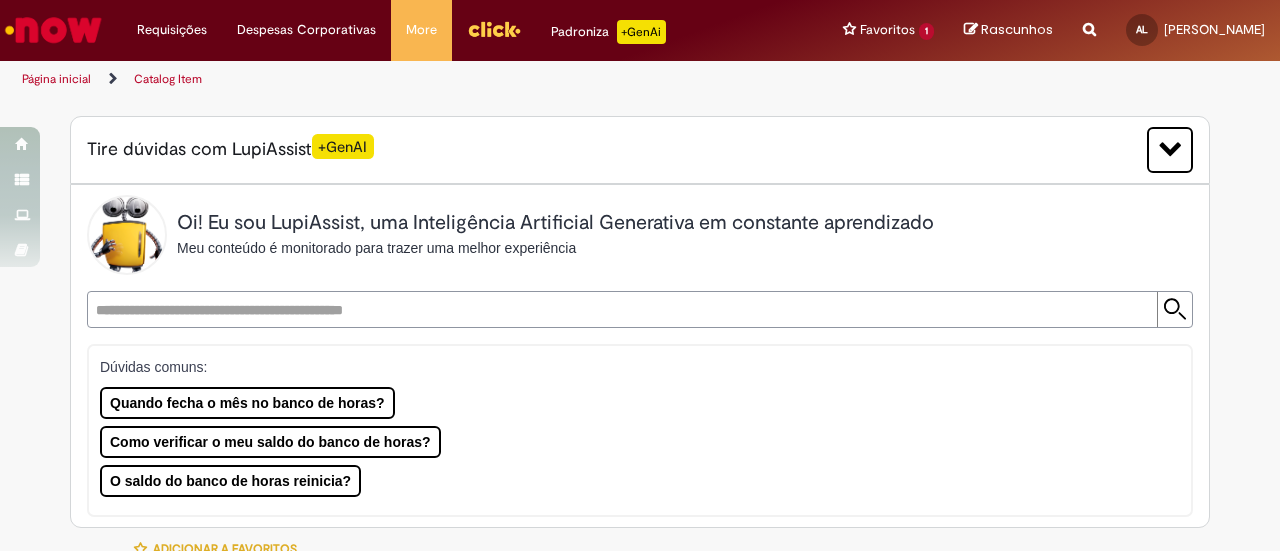 type on "**********" 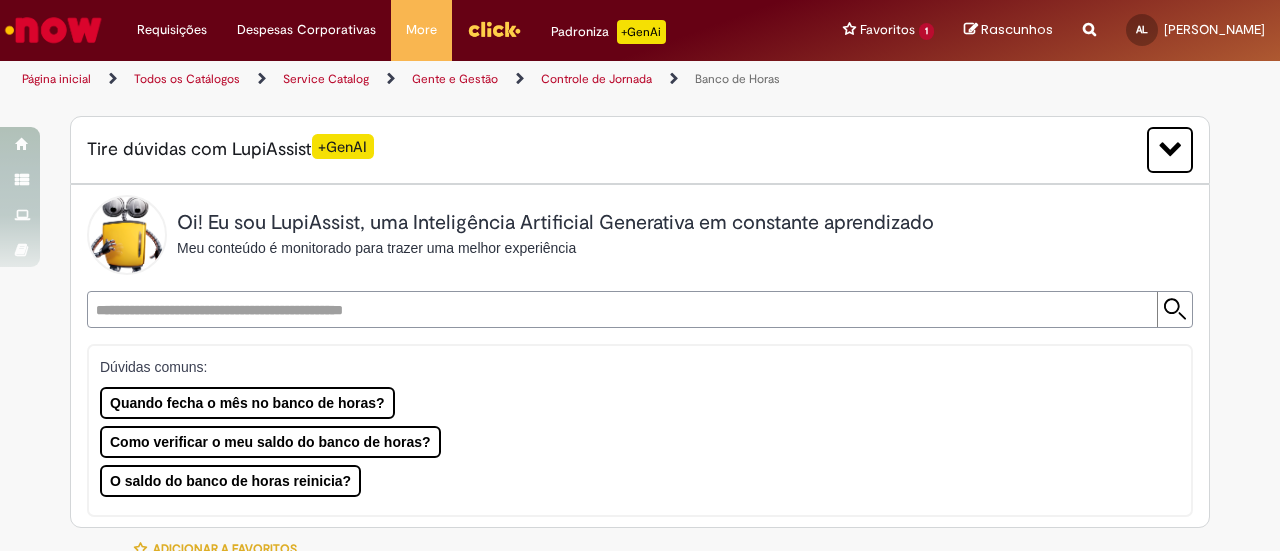 type on "**********" 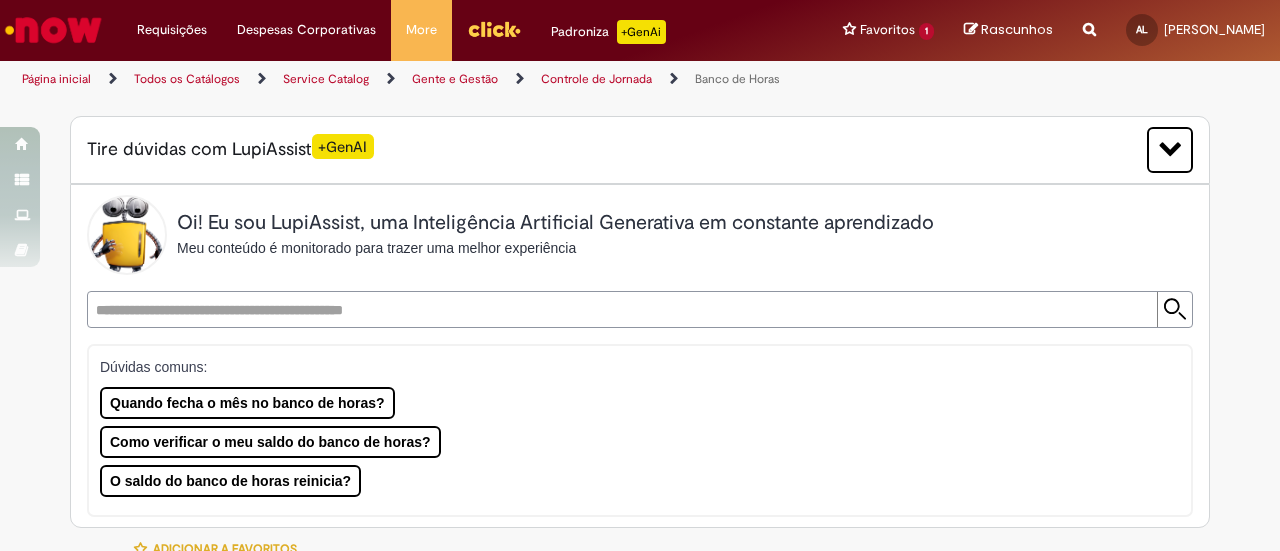 type on "**********" 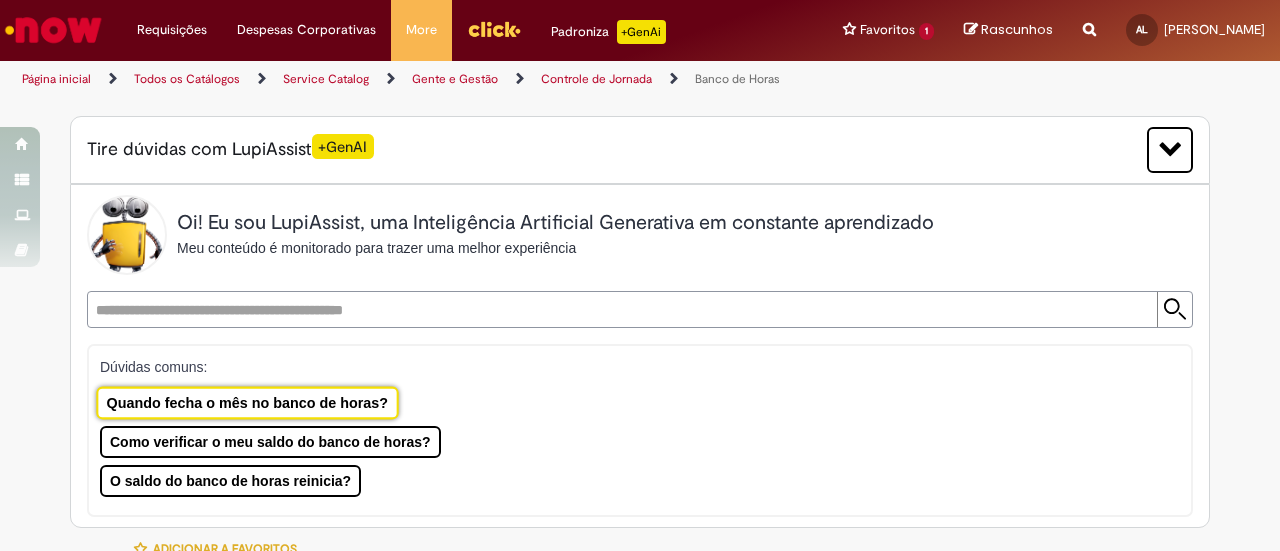 click on "Quando fecha o mês no banco de horas?" at bounding box center (247, 402) 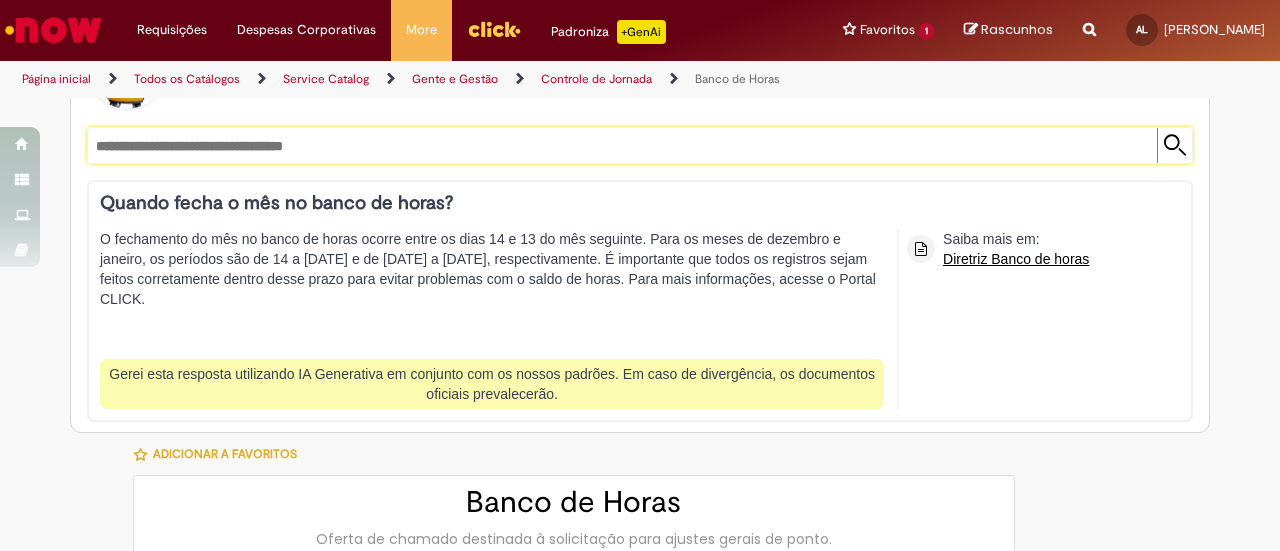 scroll, scrollTop: 164, scrollLeft: 0, axis: vertical 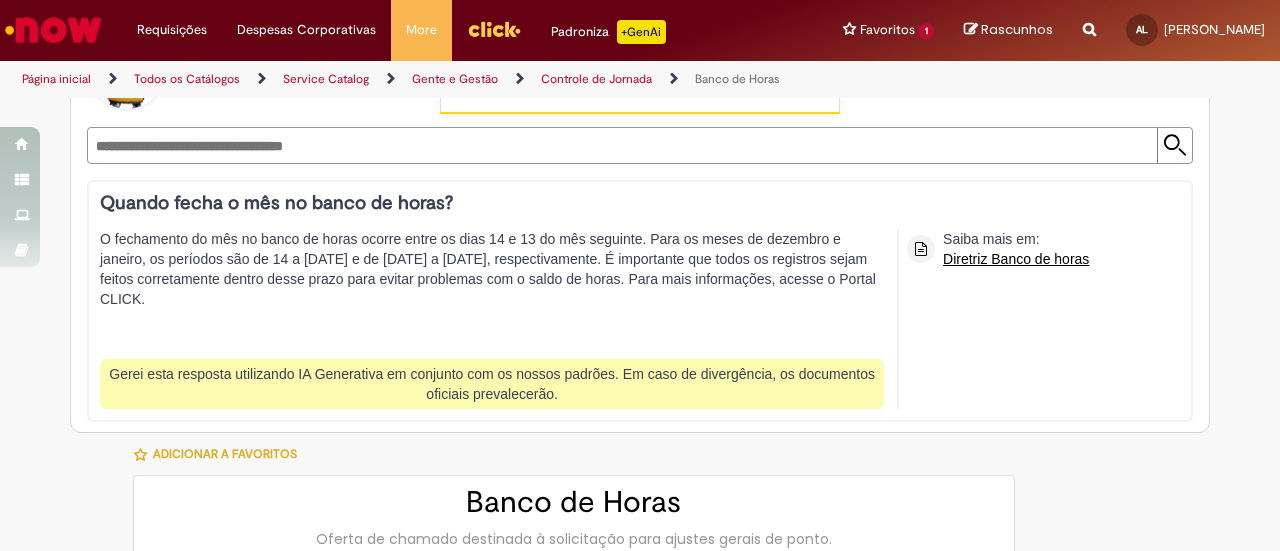 click at bounding box center (53, 30) 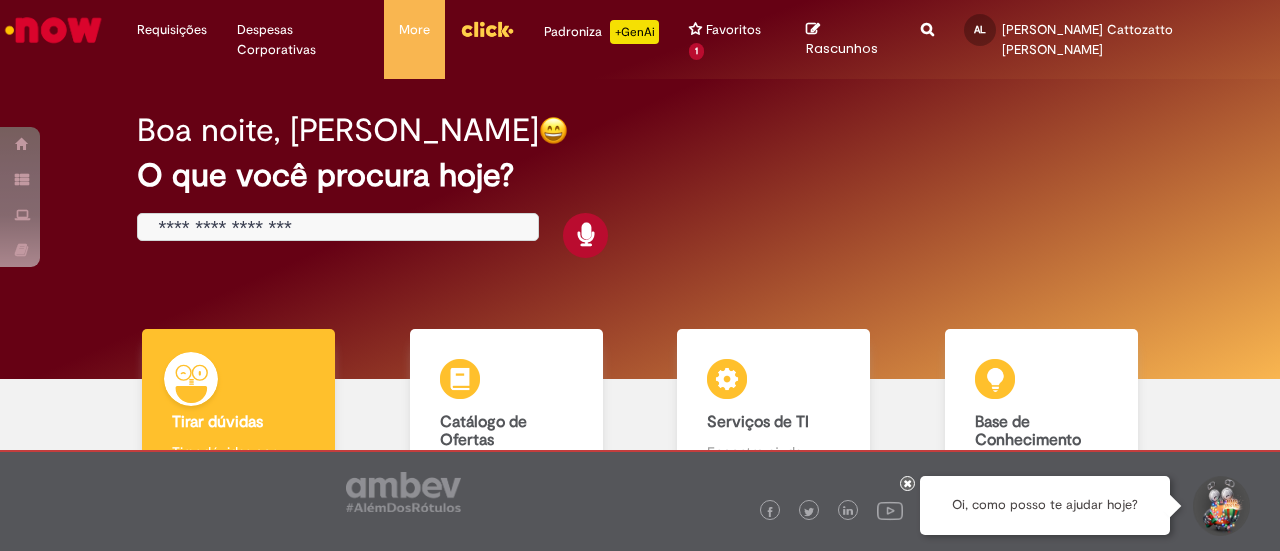 scroll, scrollTop: 0, scrollLeft: 0, axis: both 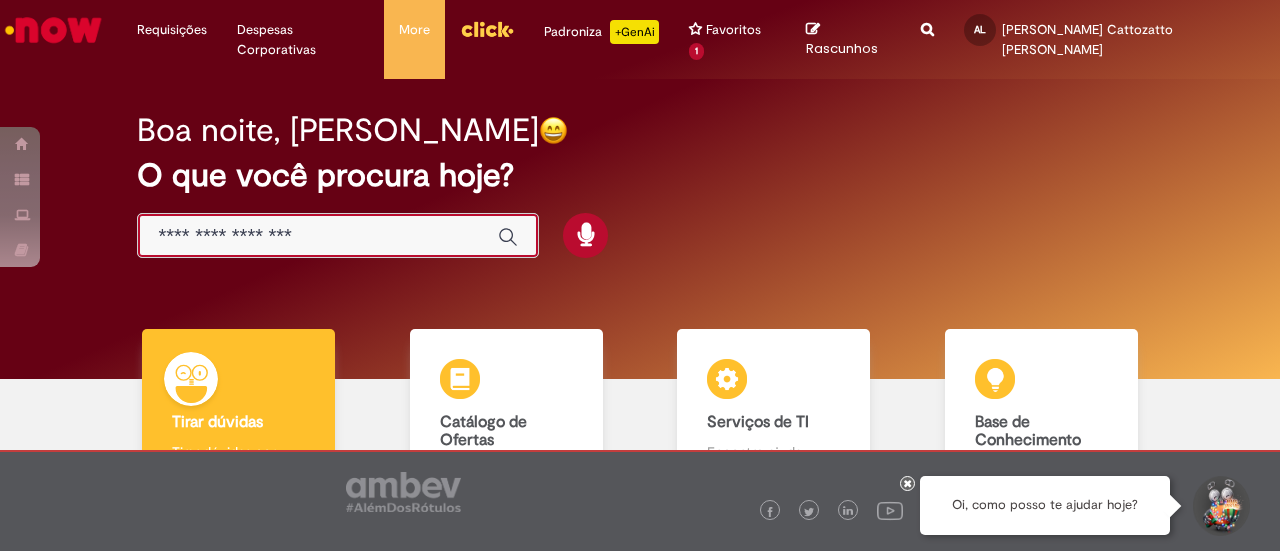 click at bounding box center [318, 236] 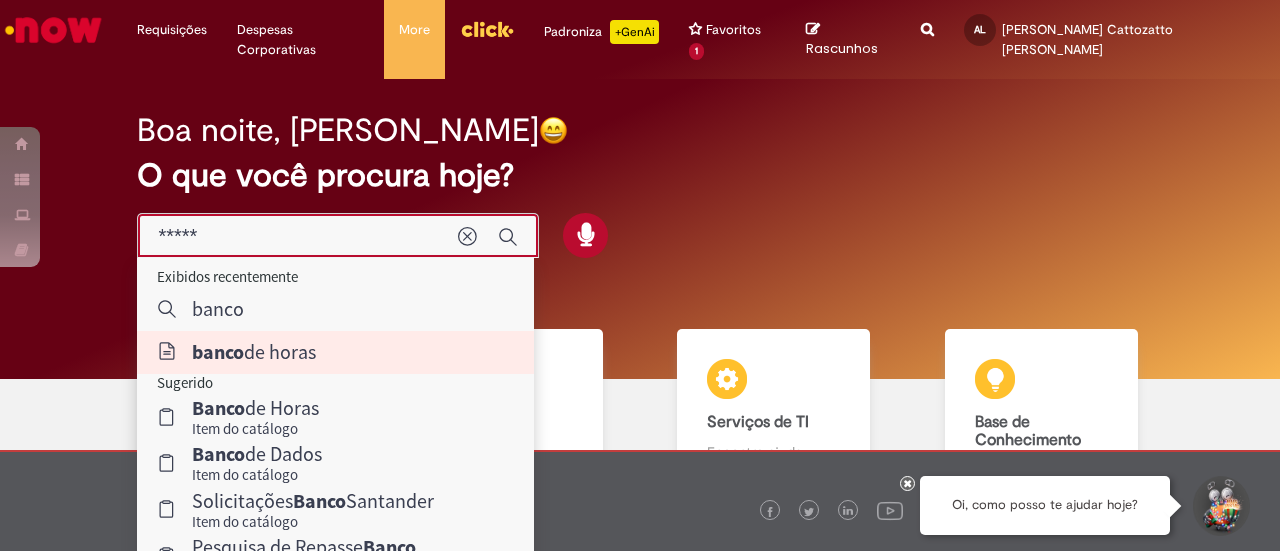 type on "**********" 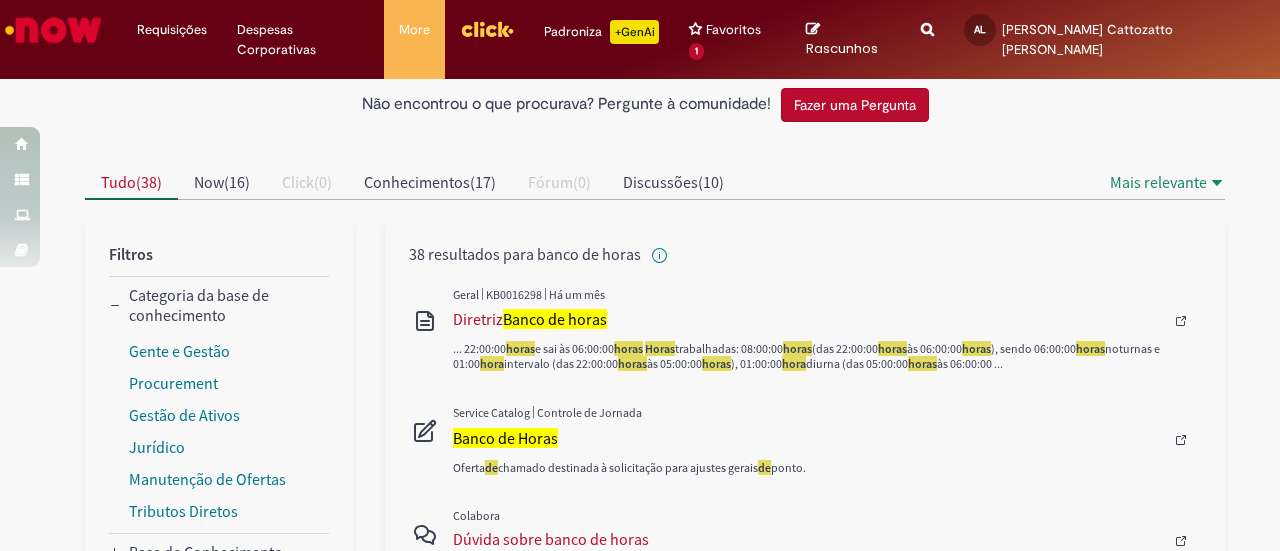 scroll, scrollTop: 110, scrollLeft: 0, axis: vertical 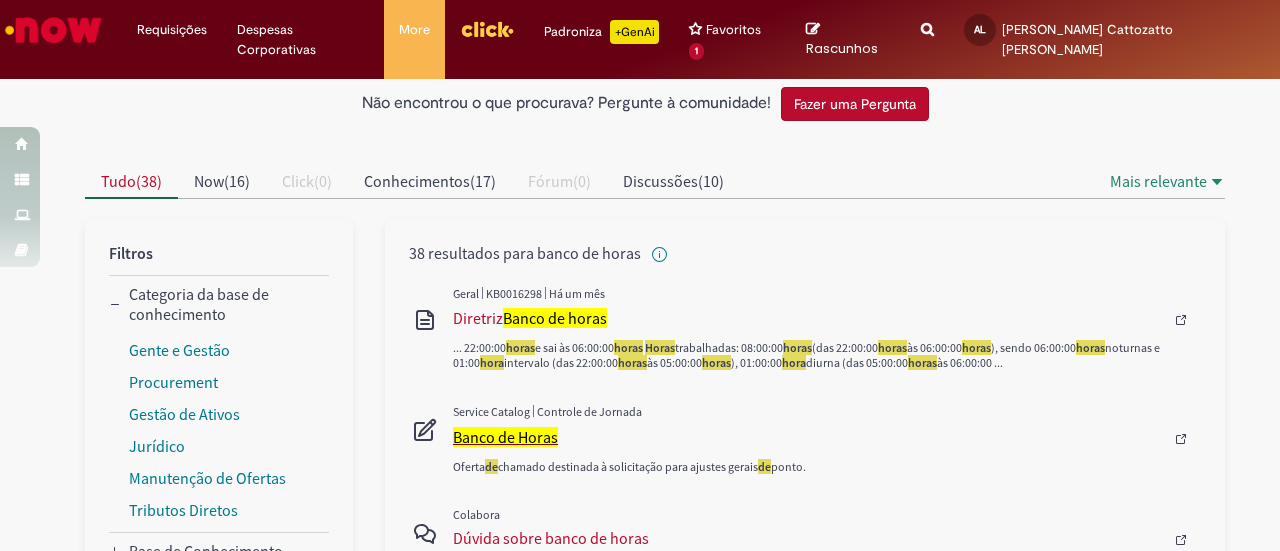 click on "Banco de Horas" at bounding box center [505, 437] 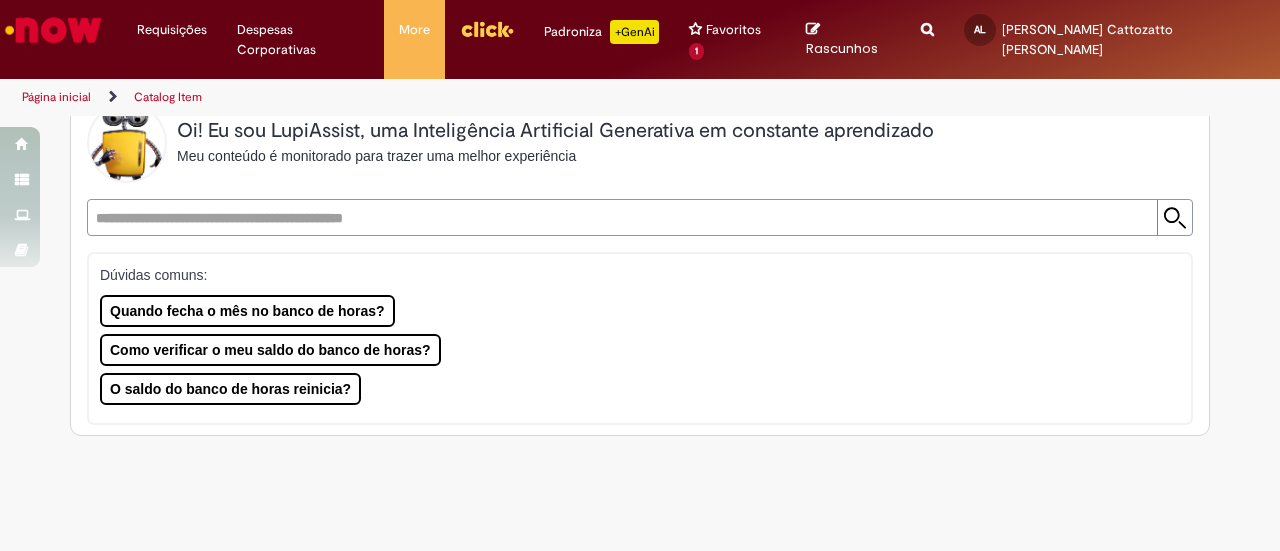 scroll, scrollTop: 0, scrollLeft: 0, axis: both 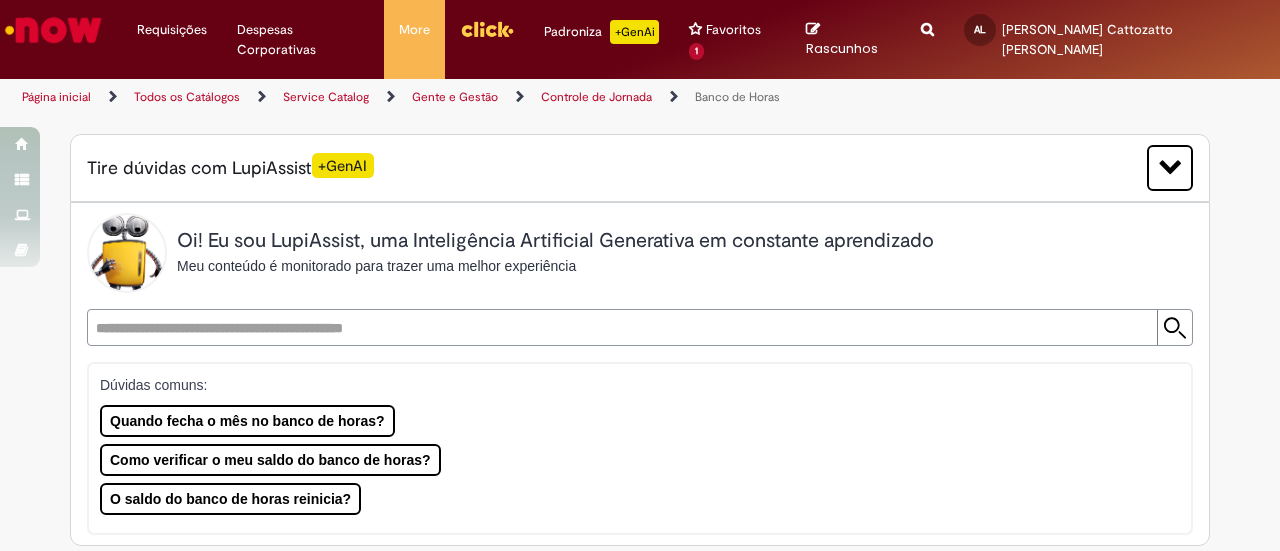 type on "********" 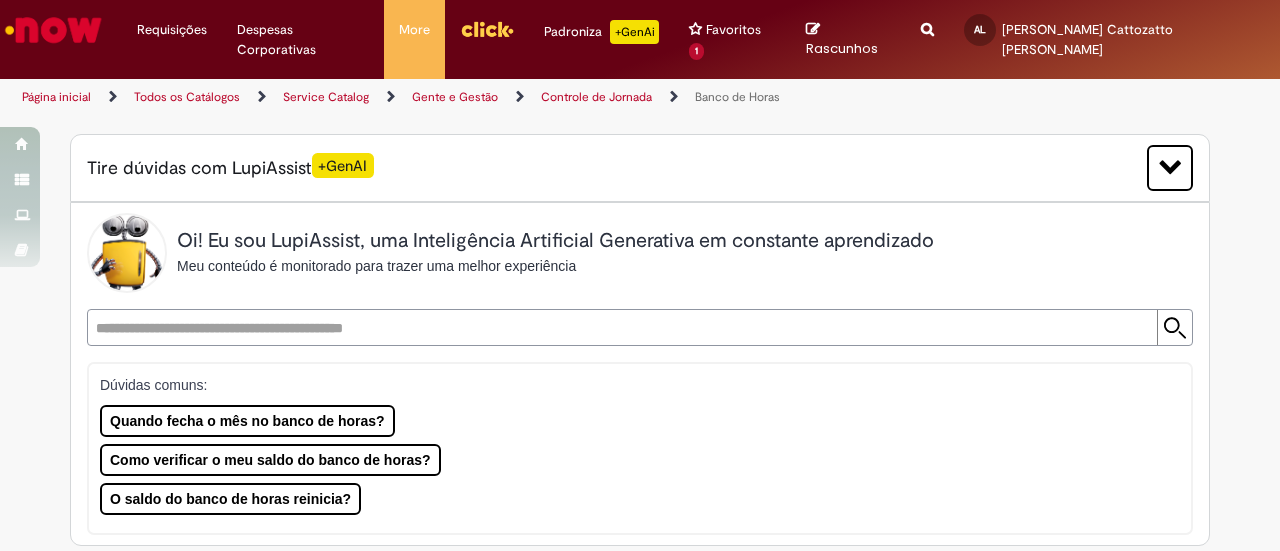 type on "**********" 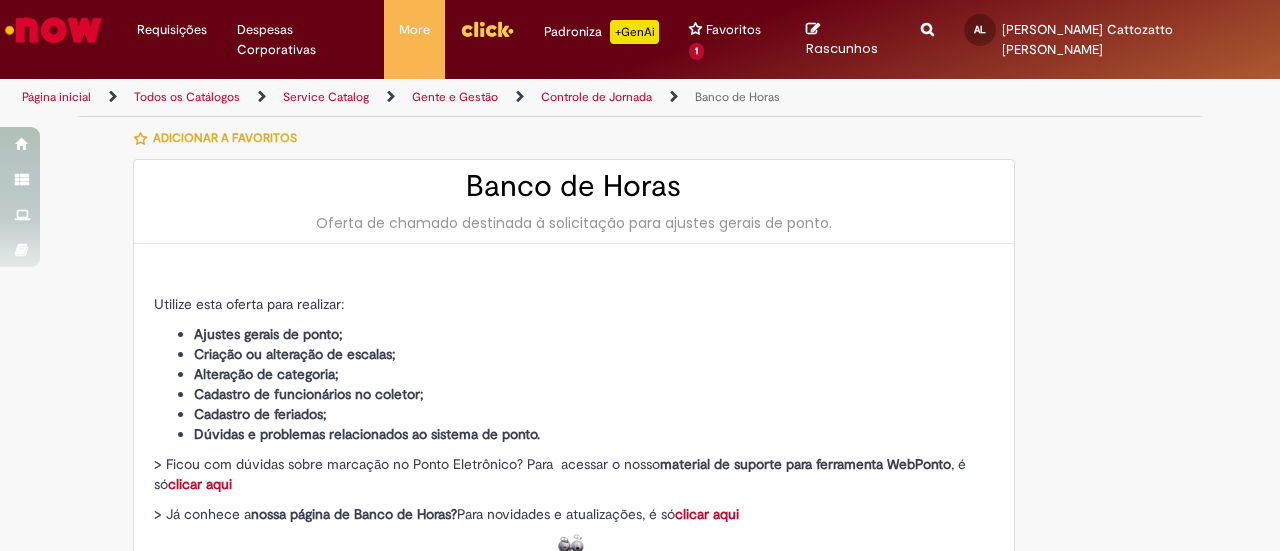 type on "**********" 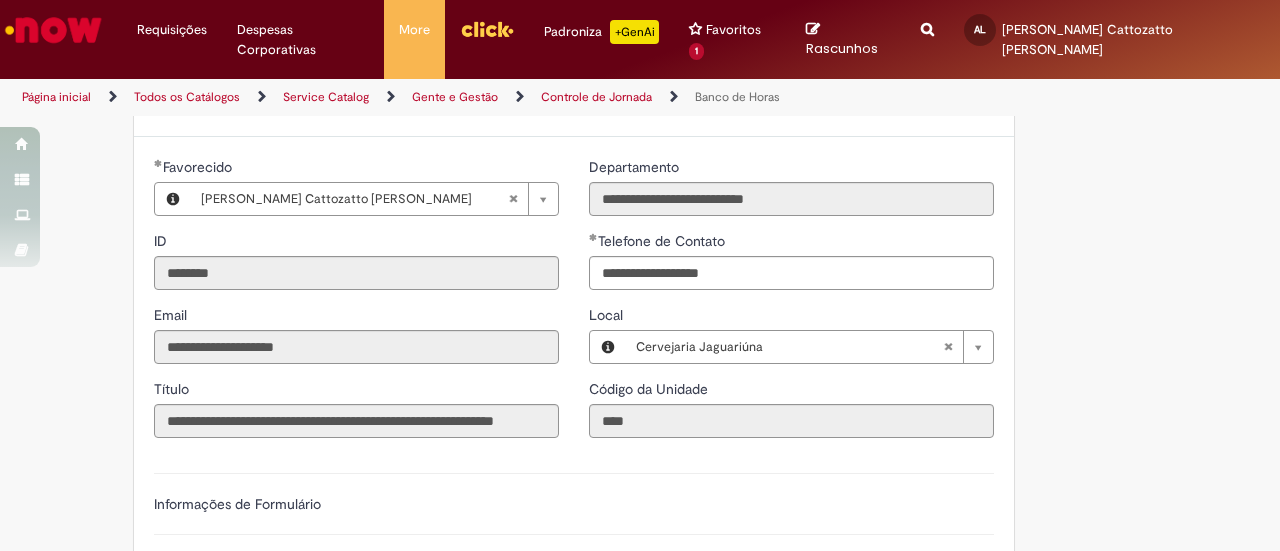 scroll, scrollTop: 941, scrollLeft: 0, axis: vertical 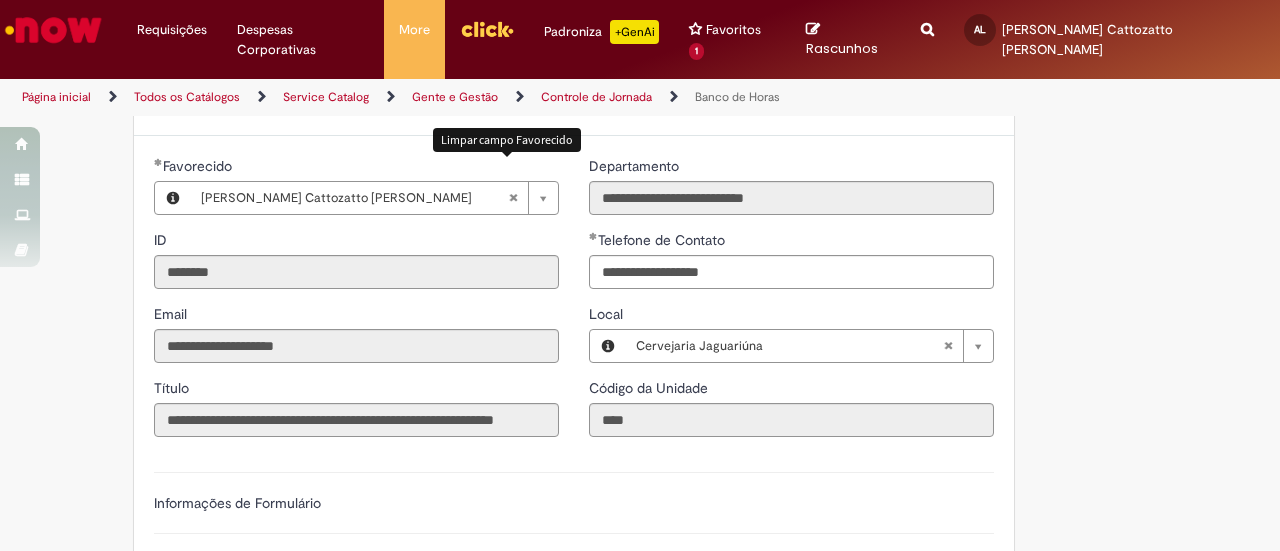 click at bounding box center (513, 198) 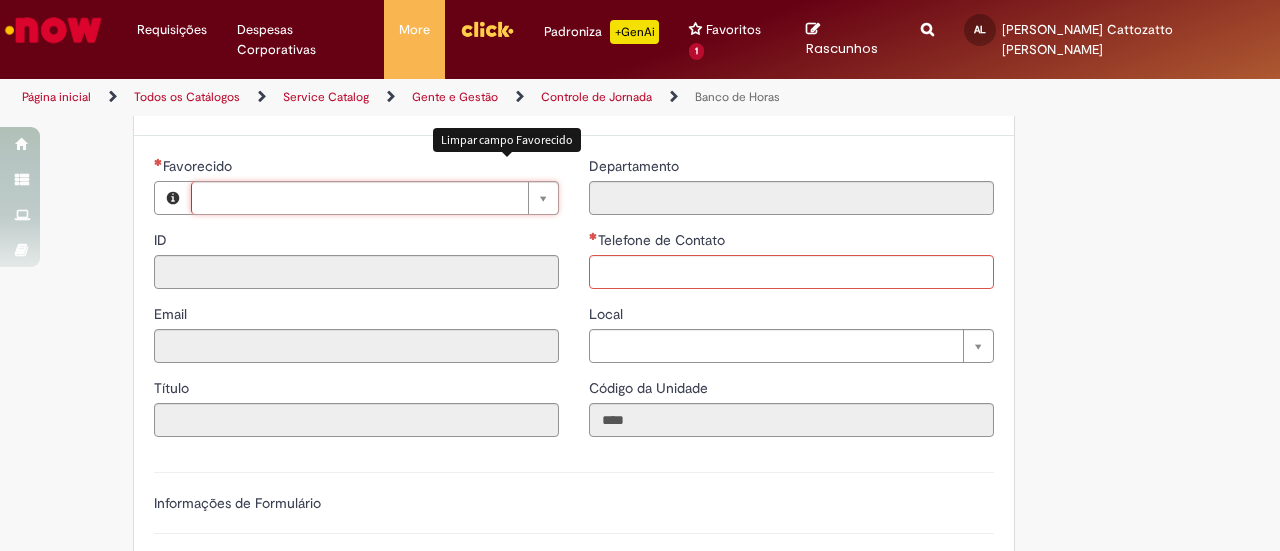 type 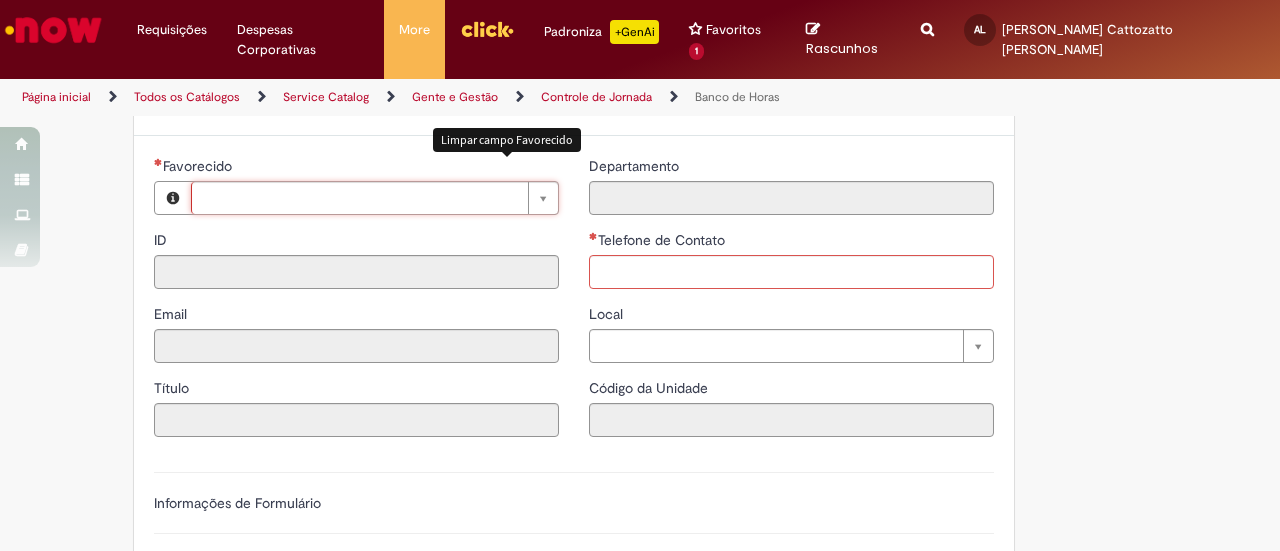scroll, scrollTop: 0, scrollLeft: 0, axis: both 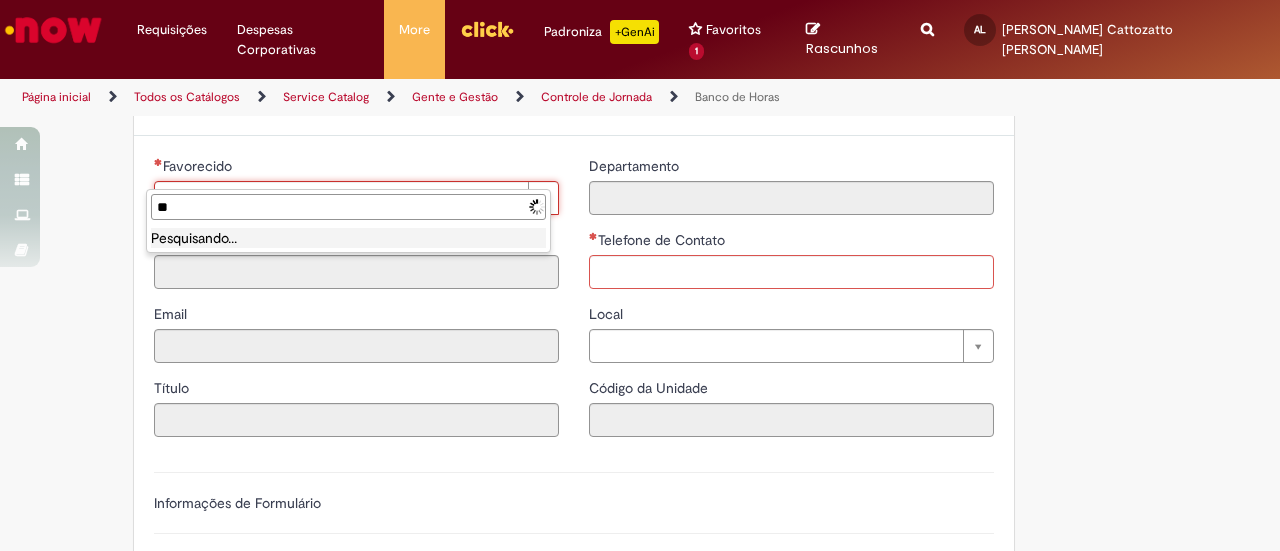 type on "*" 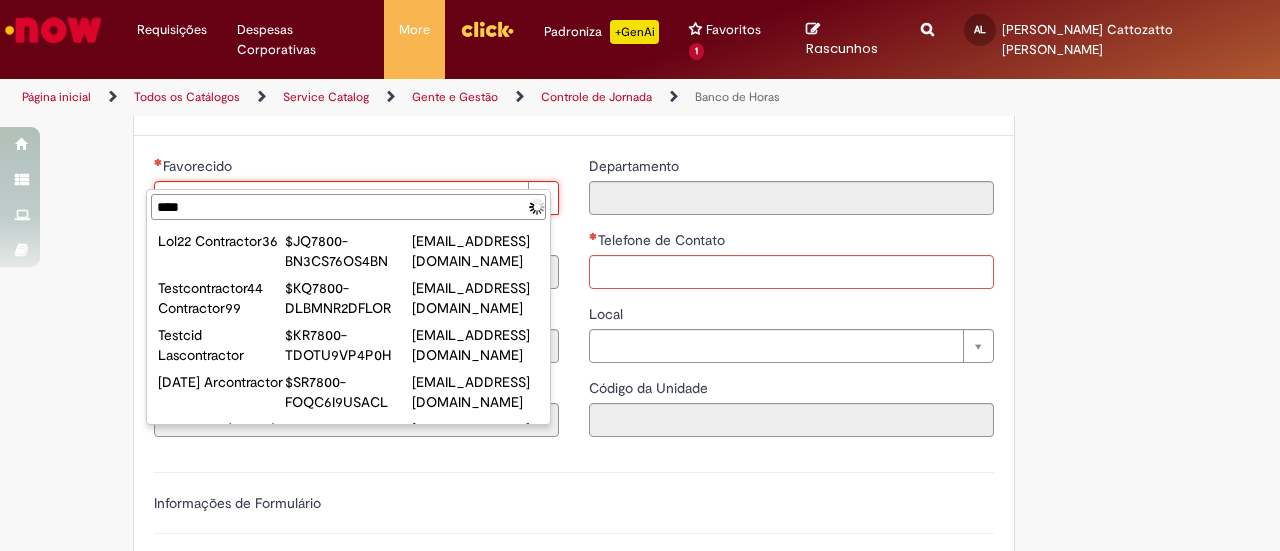 type on "****" 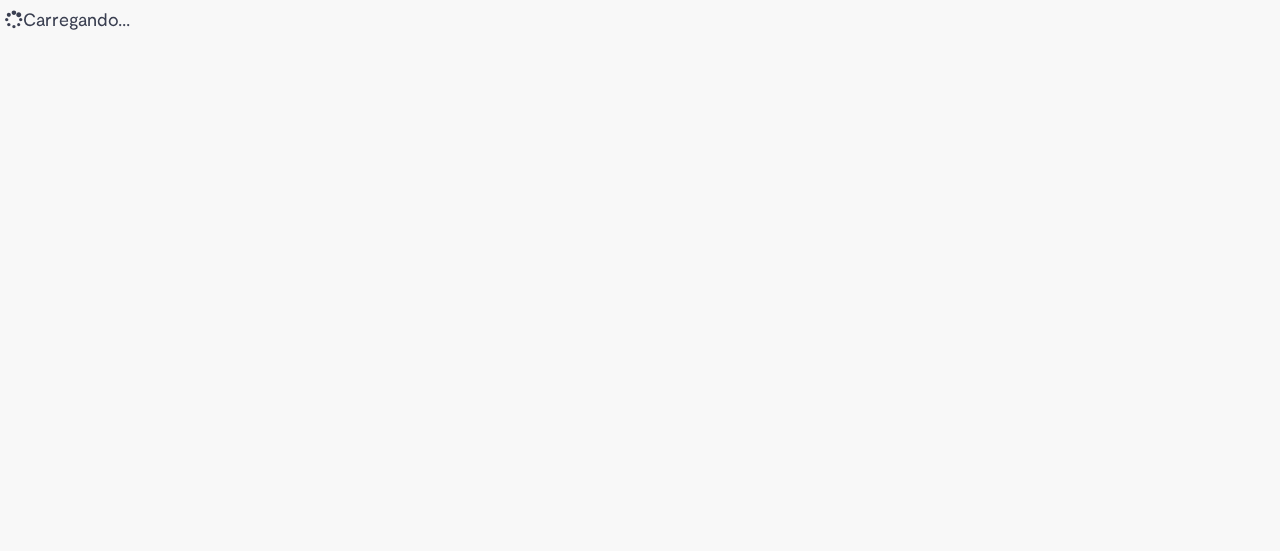 scroll, scrollTop: 0, scrollLeft: 0, axis: both 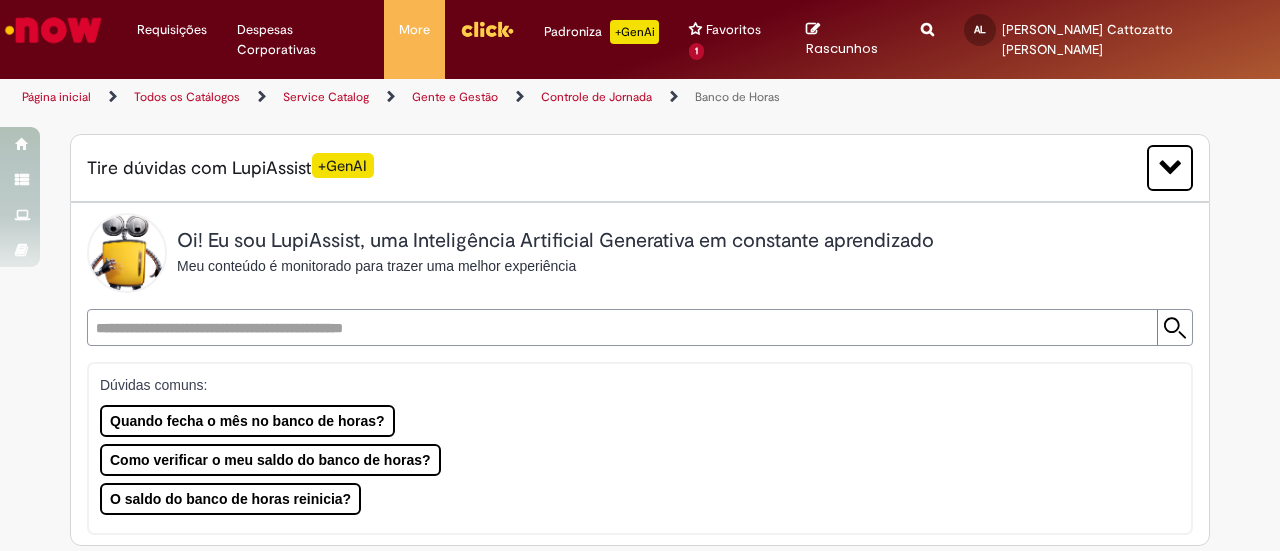 type on "********" 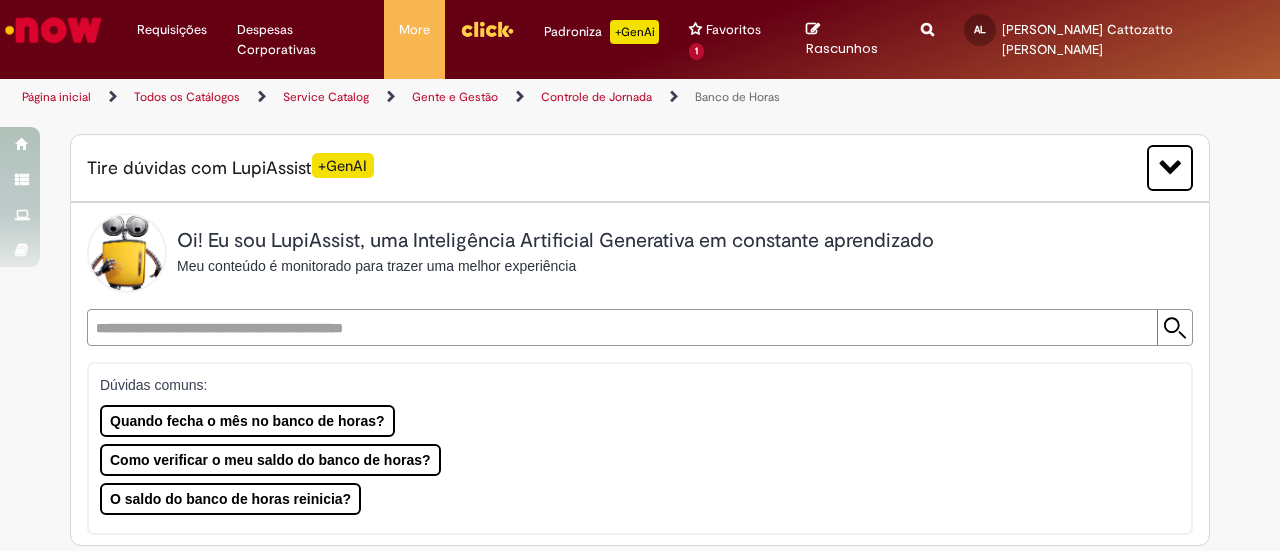type on "**********" 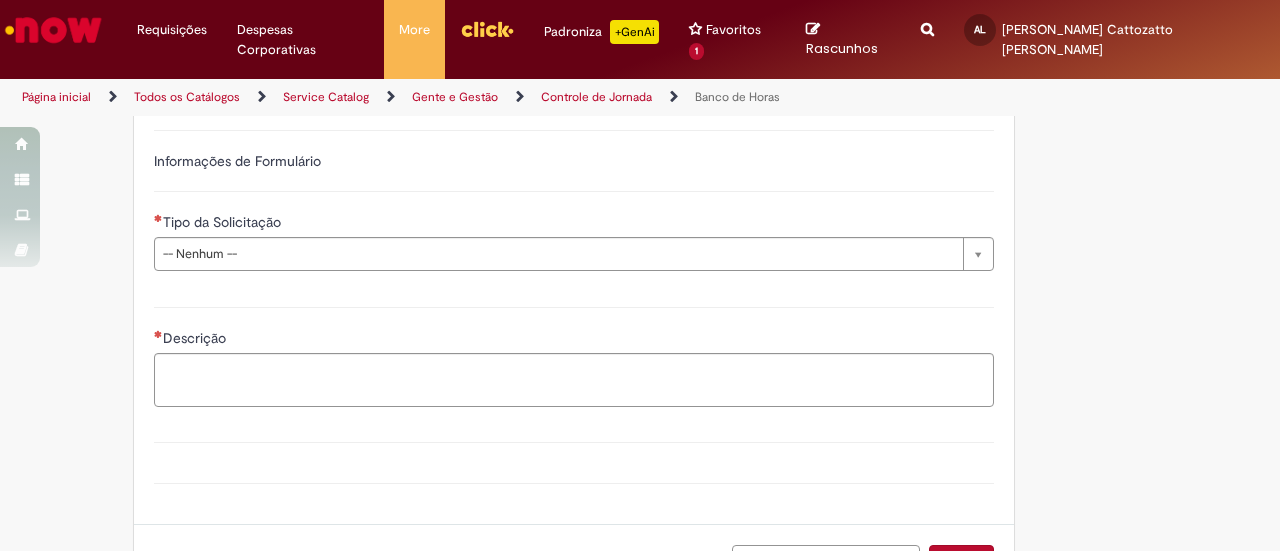 scroll, scrollTop: 1284, scrollLeft: 0, axis: vertical 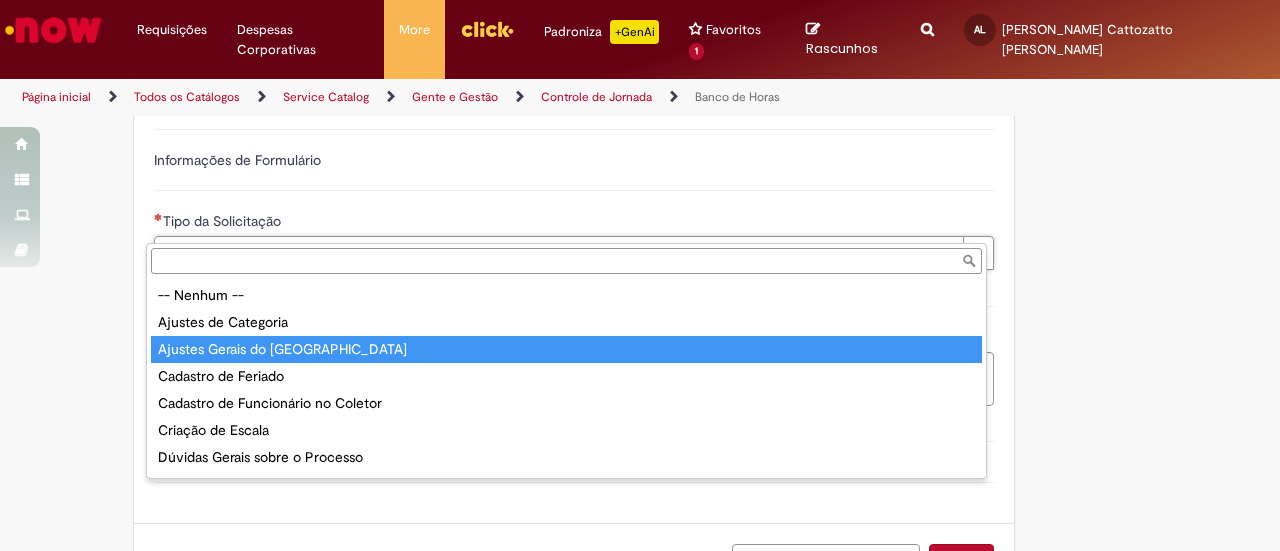 type on "**********" 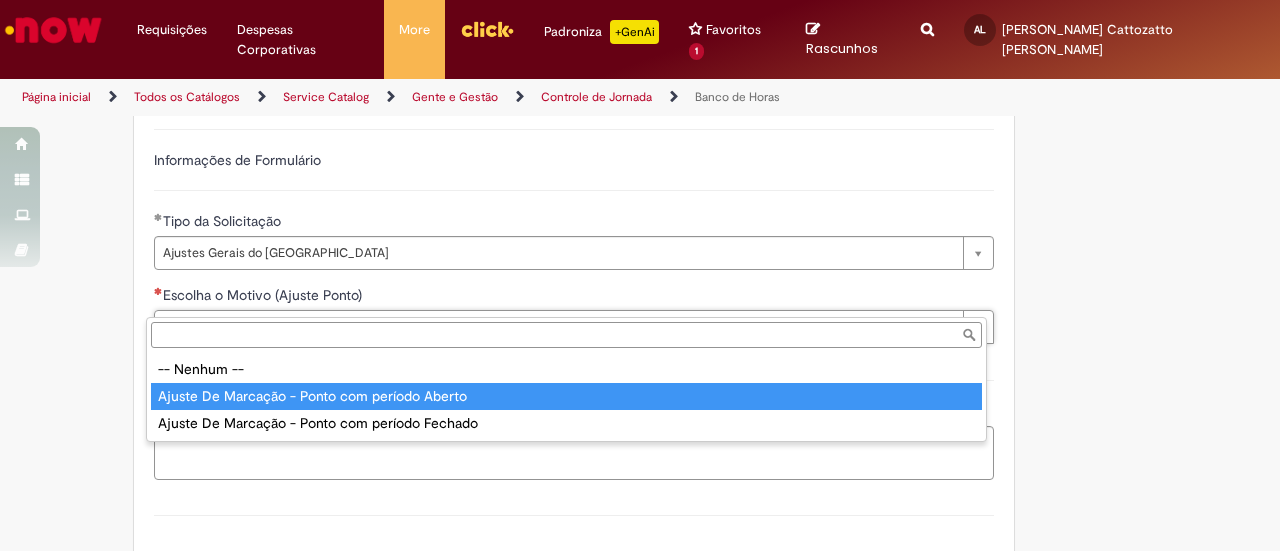 type on "**********" 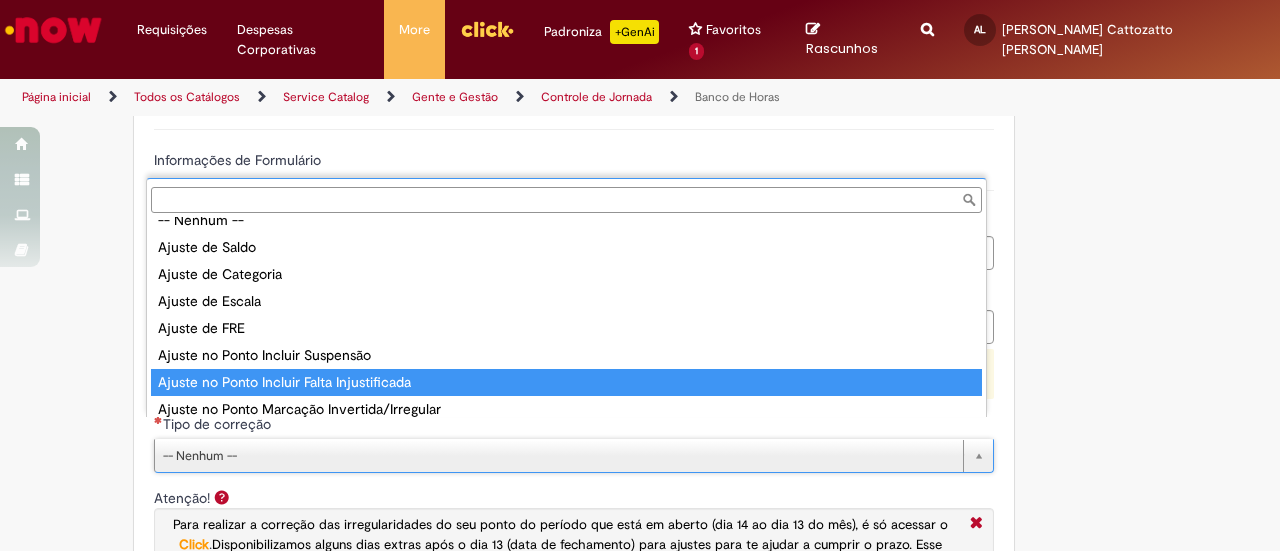 scroll, scrollTop: 0, scrollLeft: 0, axis: both 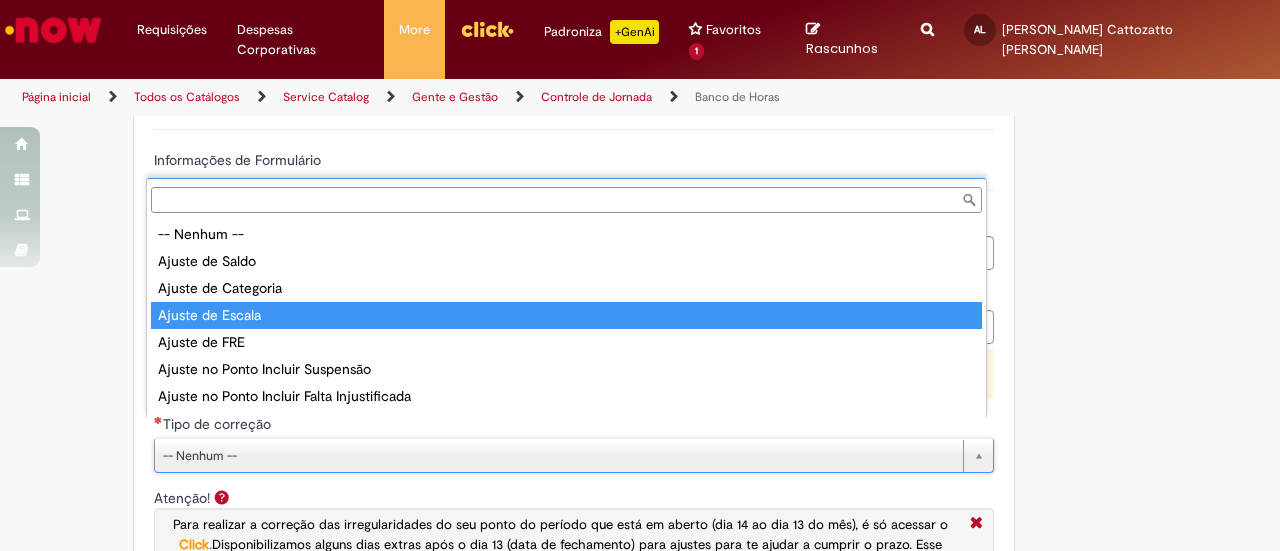 type on "**********" 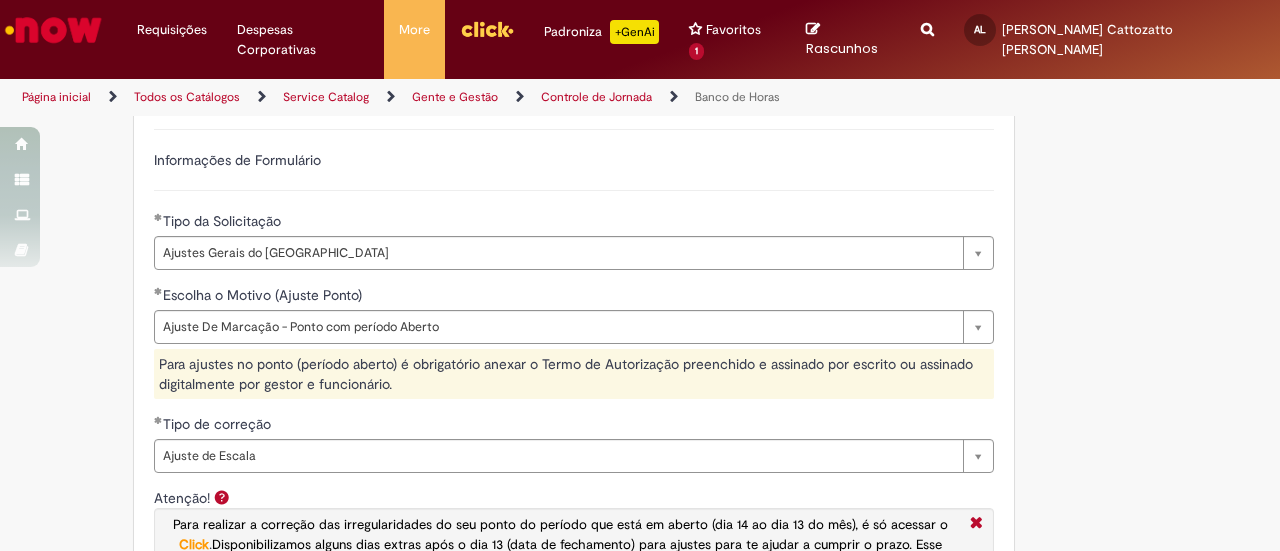 click on "Tire dúvidas com LupiAssist    +GenAI
Oi! Eu sou LupiAssist, uma Inteligência Artificial Generativa em constante aprendizado   Meu conteúdo é monitorado para trazer uma melhor experiência
Dúvidas comuns:   Quando fecha o mês no banco de horas? Como verificar o meu saldo do banco de horas? O saldo do banco de horas reinicia?
Só mais um instante, estou consultando nossas bases de conhecimento  e escrevendo a melhor resposta pra você!
Title
Lorem ipsum dolor sit amet    Fazer uma nova pergunta
Gerei esta resposta utilizando IA Generativa em conjunto com os nossos padrões. Em caso de divergência, os documentos oficiais prevalecerão.
Saiba mais em:" at bounding box center (640, 97) 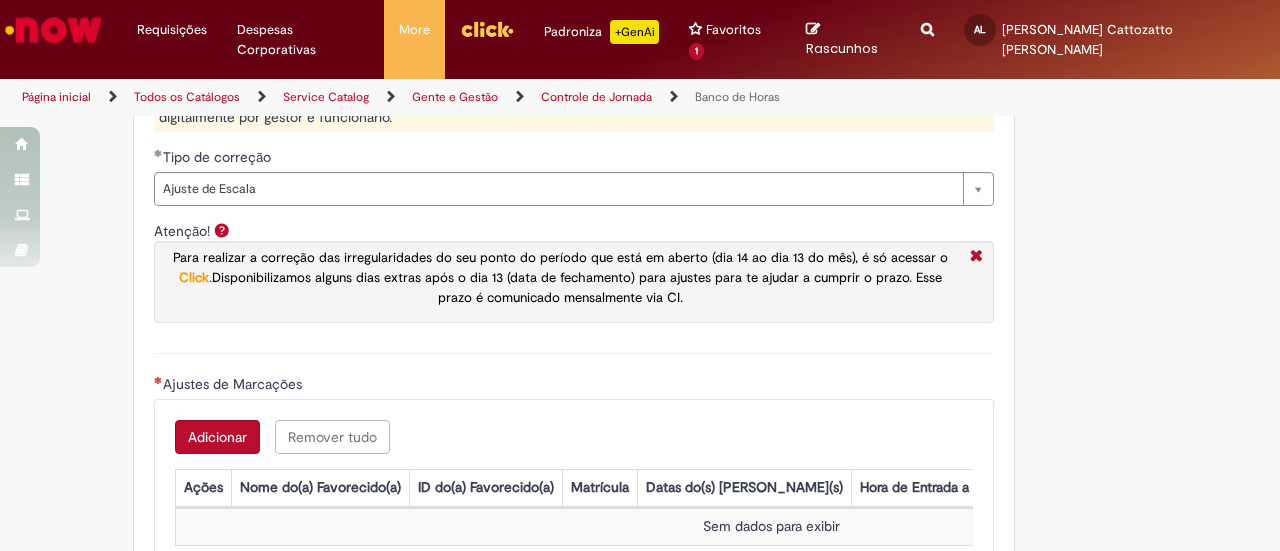 scroll, scrollTop: 1552, scrollLeft: 0, axis: vertical 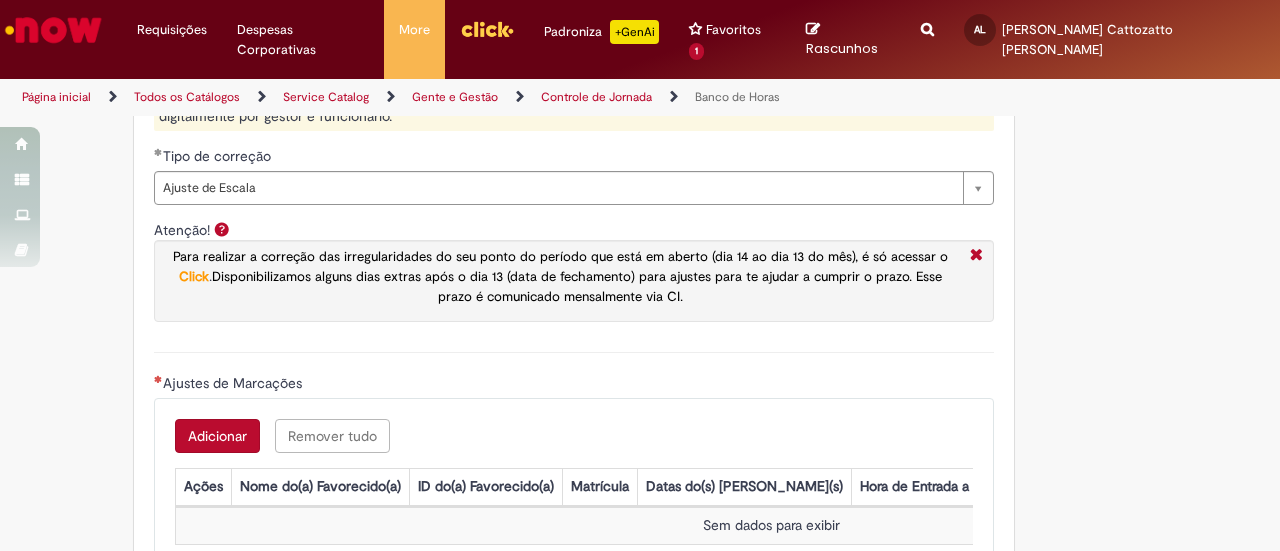 click on "Adicionar" at bounding box center [217, 436] 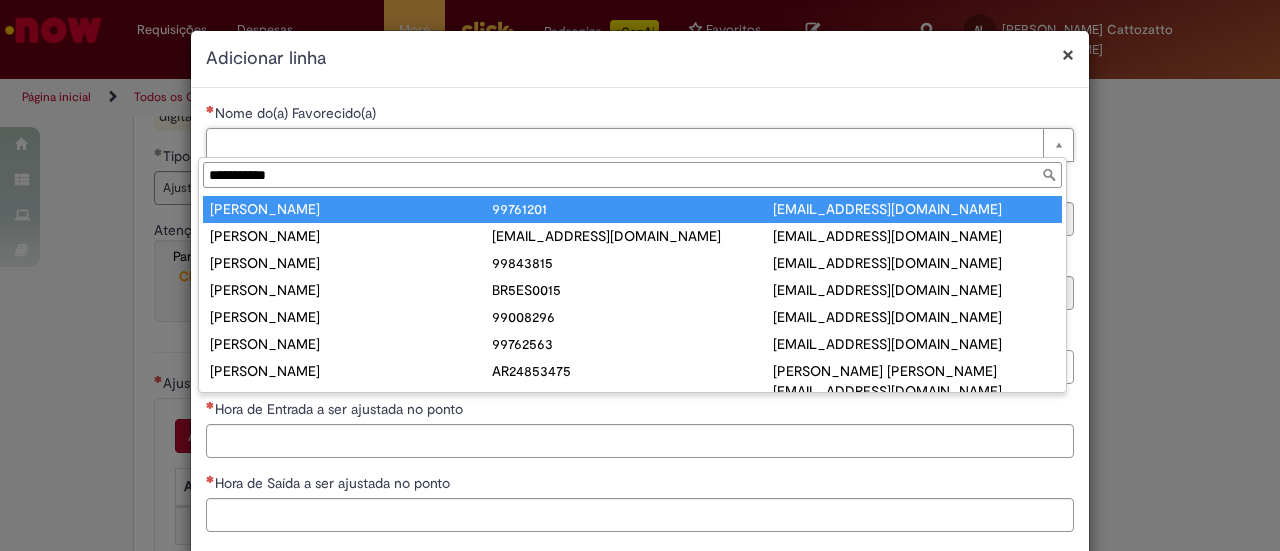 type on "**********" 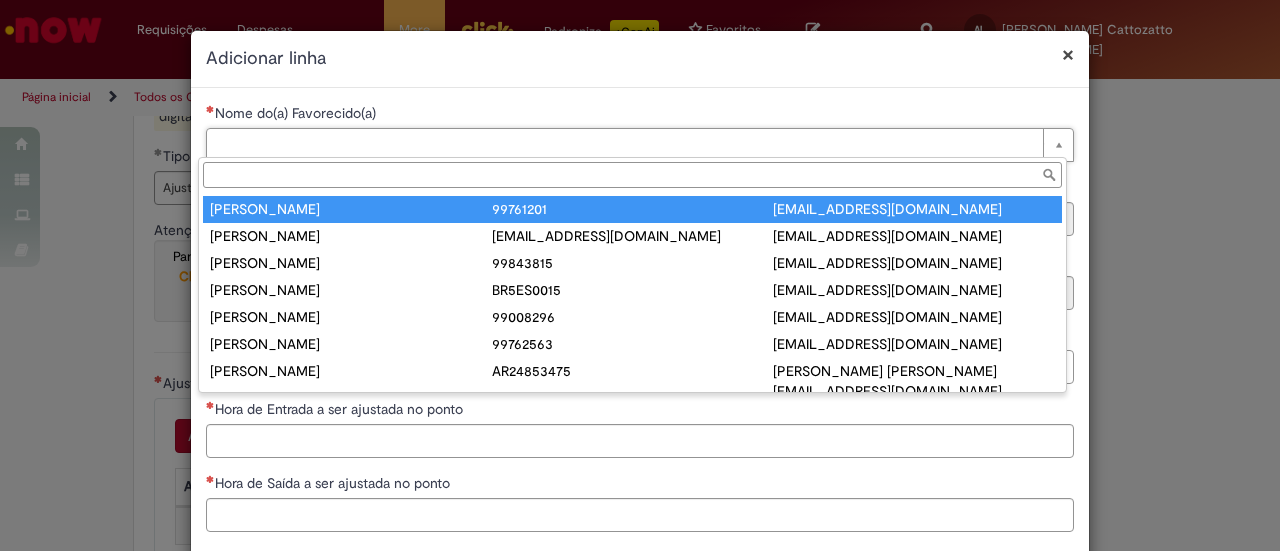 type on "********" 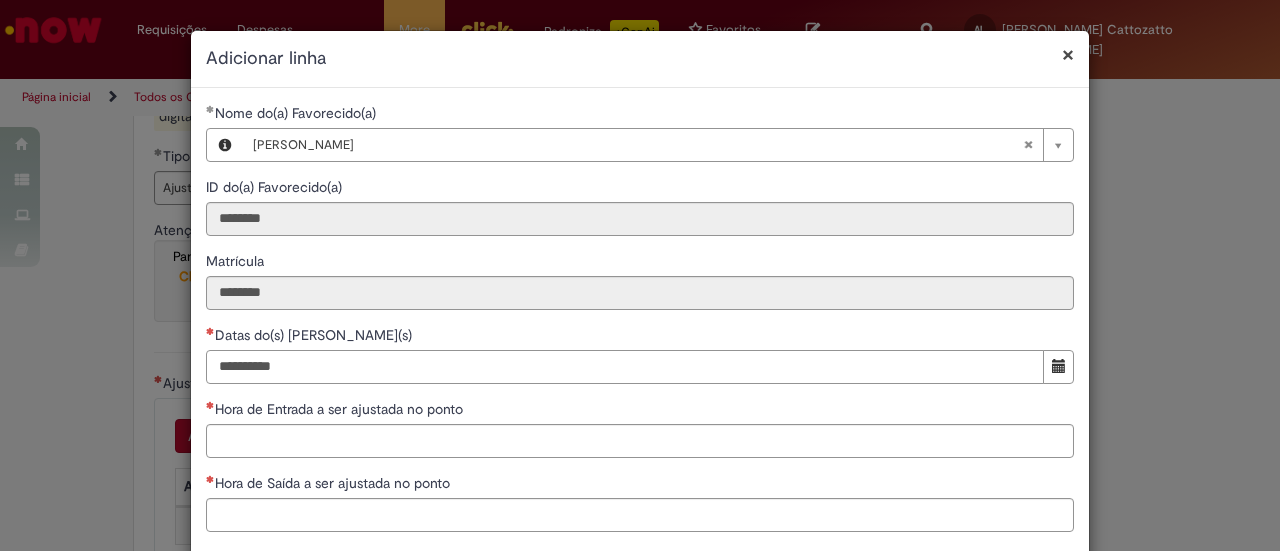 click on "Datas do(s) Ajuste(s)" at bounding box center (625, 367) 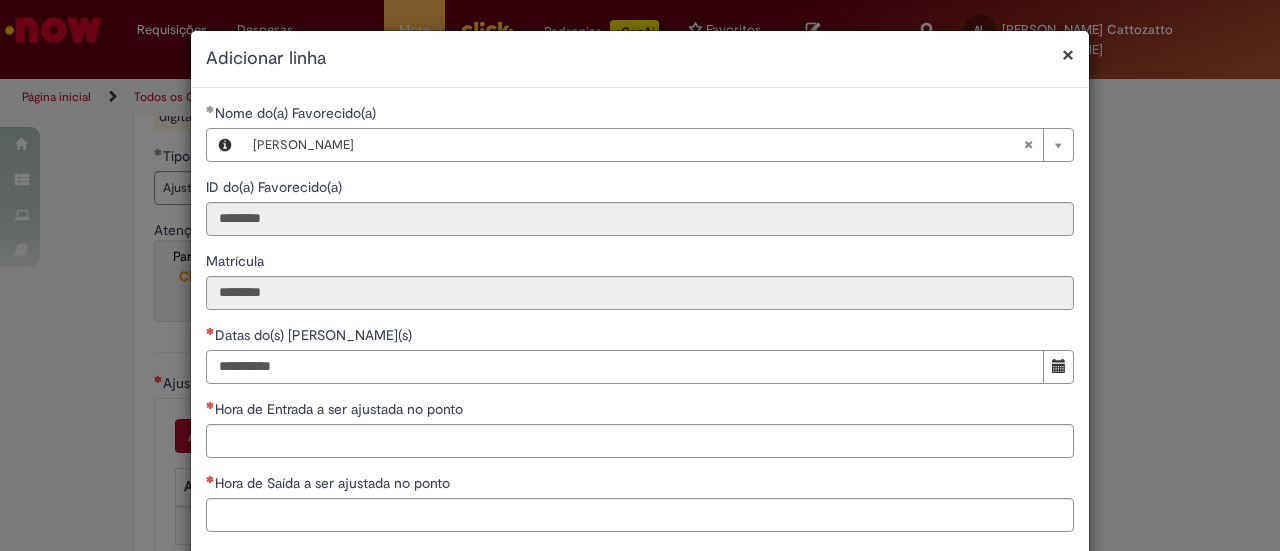type on "**********" 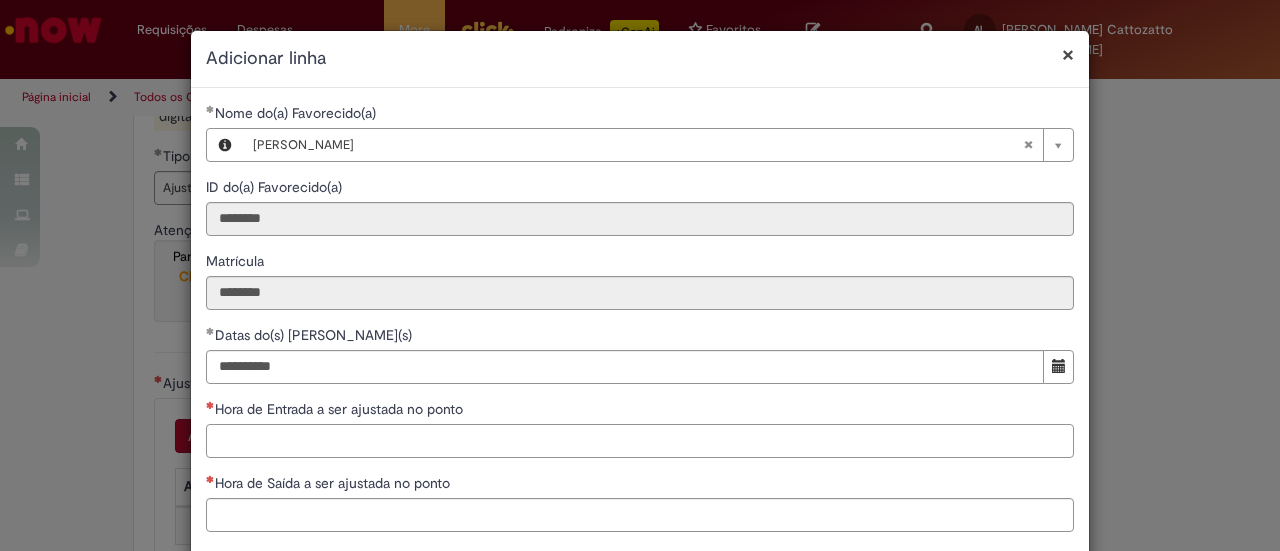 click on "Hora de Entrada a ser ajustada no ponto" at bounding box center (640, 441) 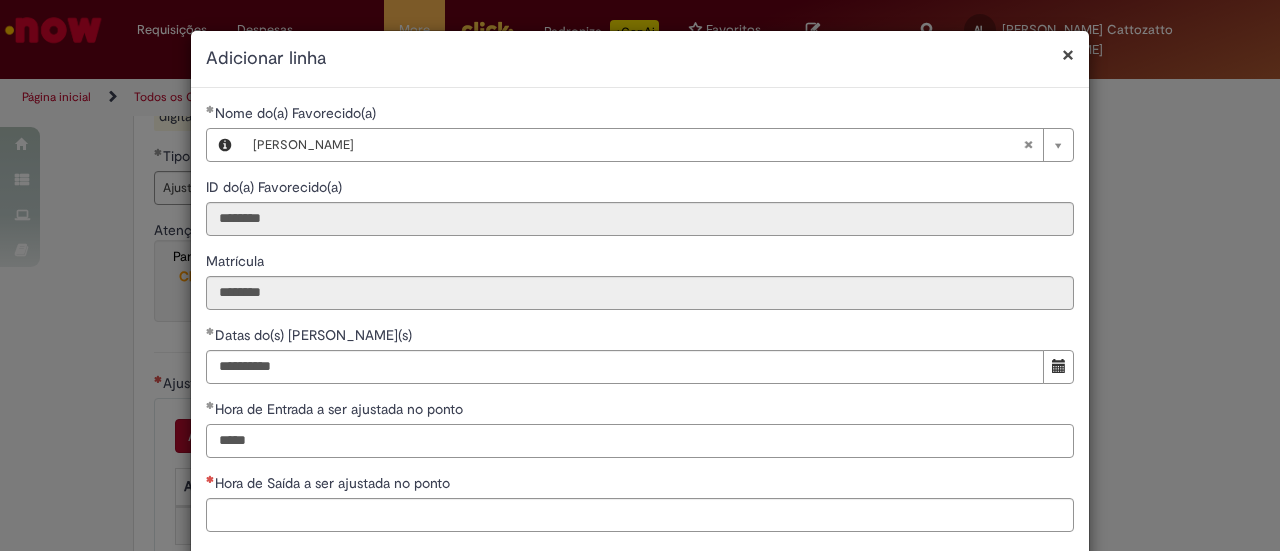 type on "*****" 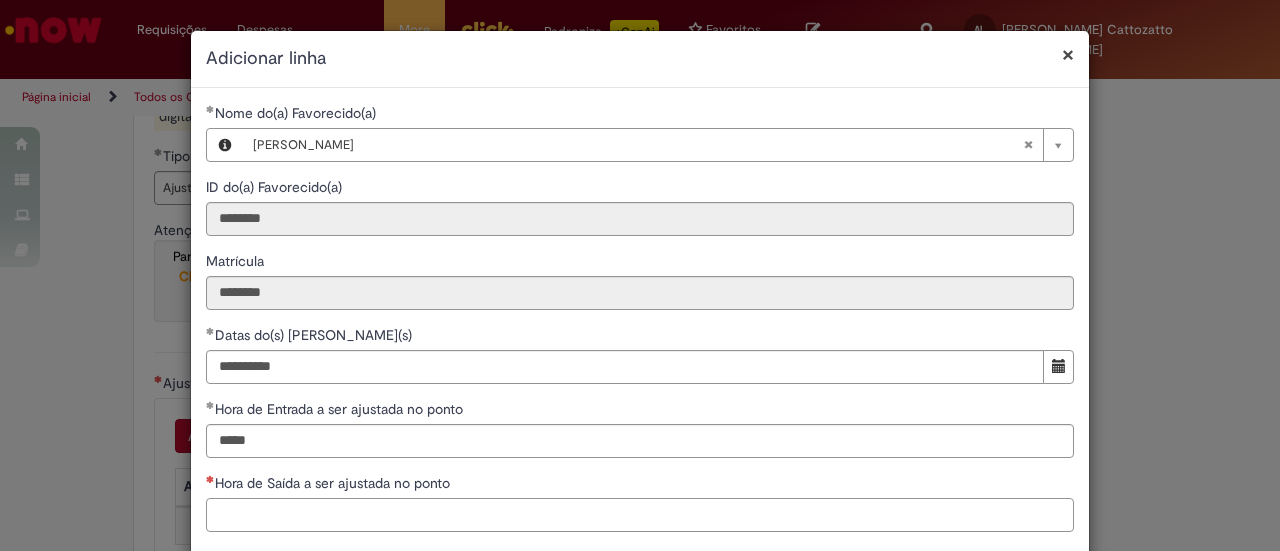 click on "Hora de Saída a ser ajustada no ponto" at bounding box center [640, 515] 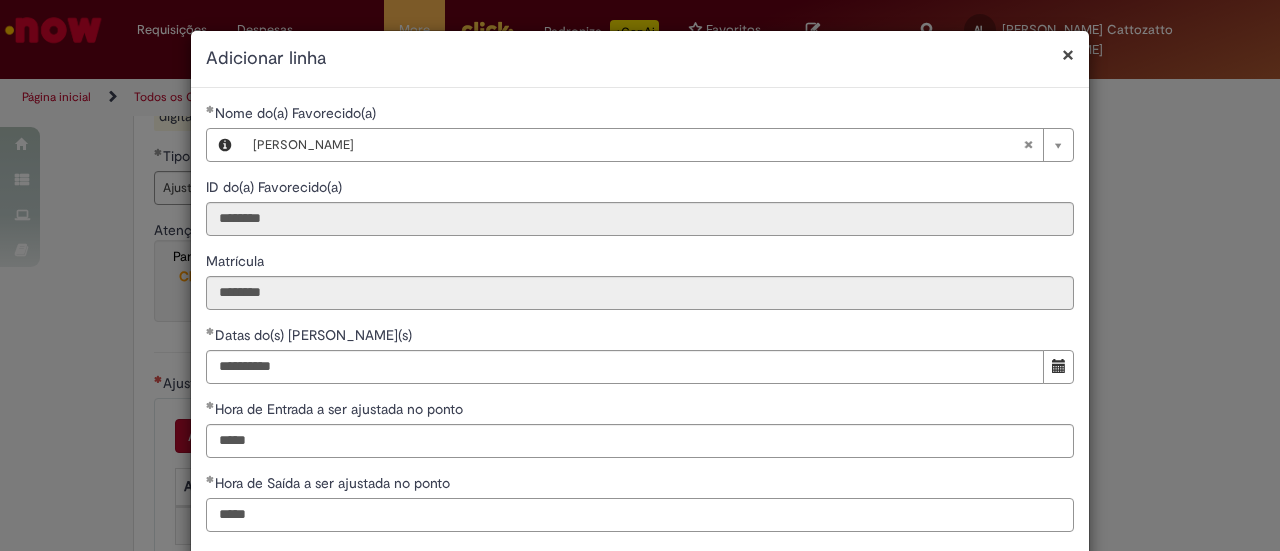 scroll, scrollTop: 104, scrollLeft: 0, axis: vertical 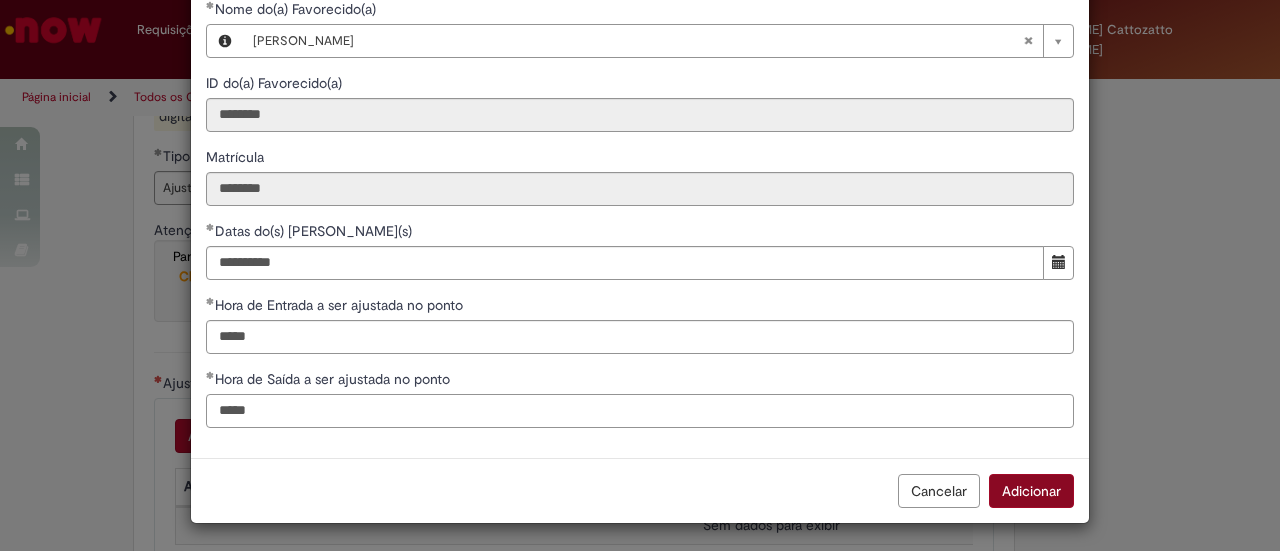 type on "*****" 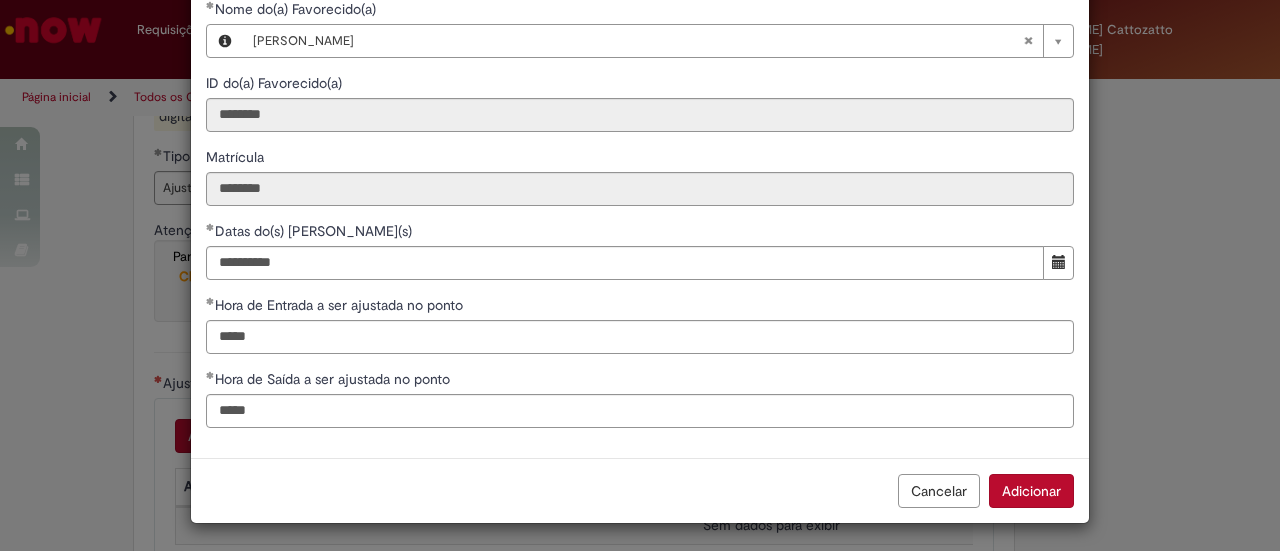 click on "Adicionar" at bounding box center [1031, 491] 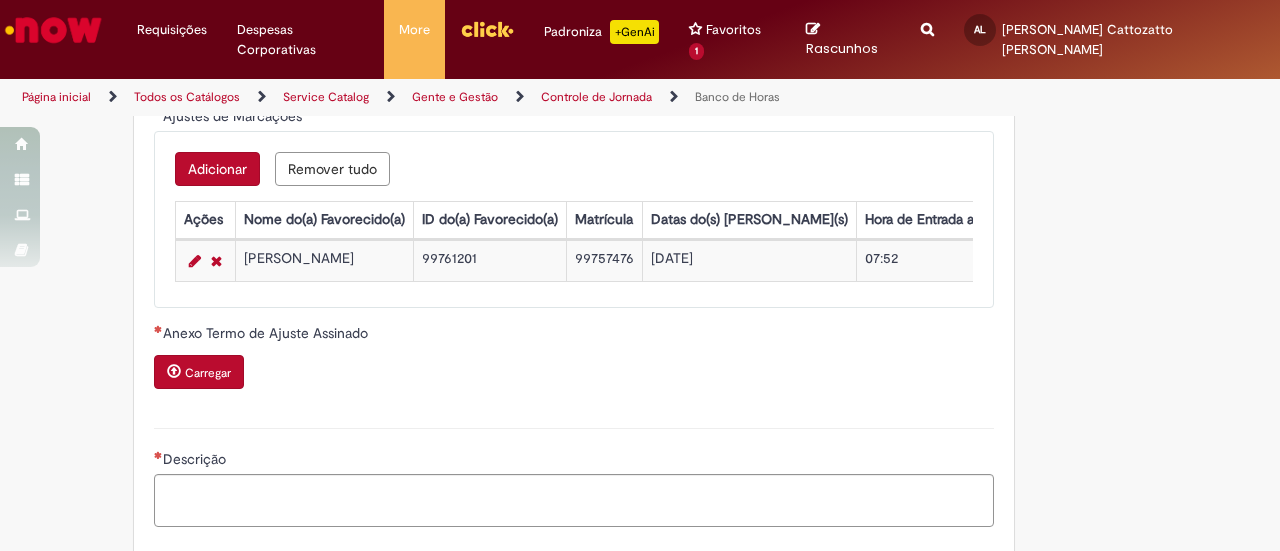 scroll, scrollTop: 1967, scrollLeft: 0, axis: vertical 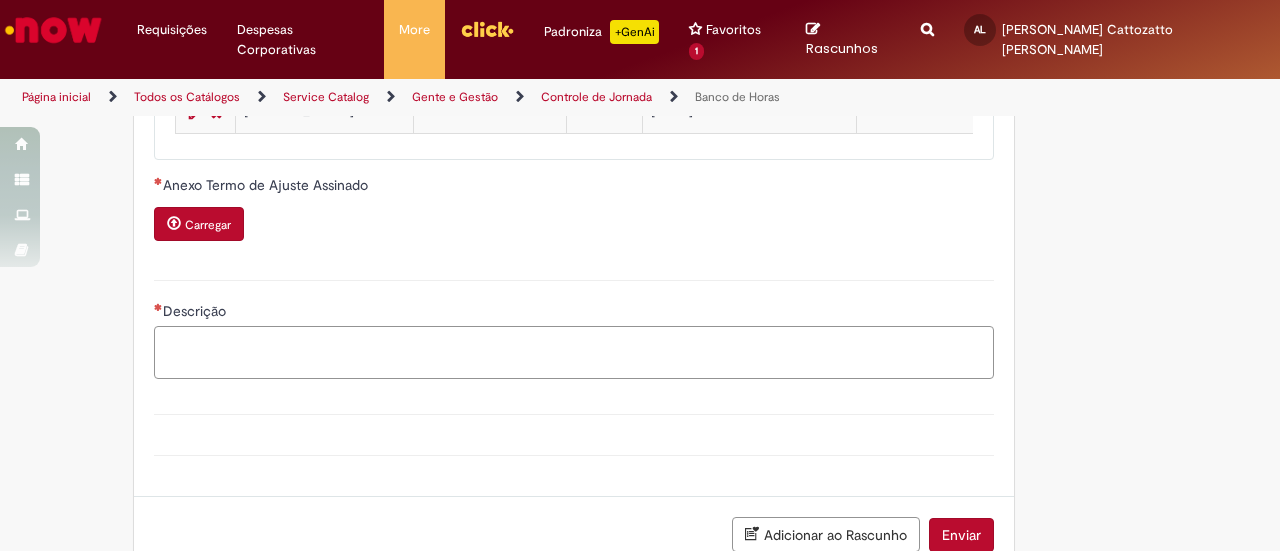 click on "Descrição" at bounding box center (574, 352) 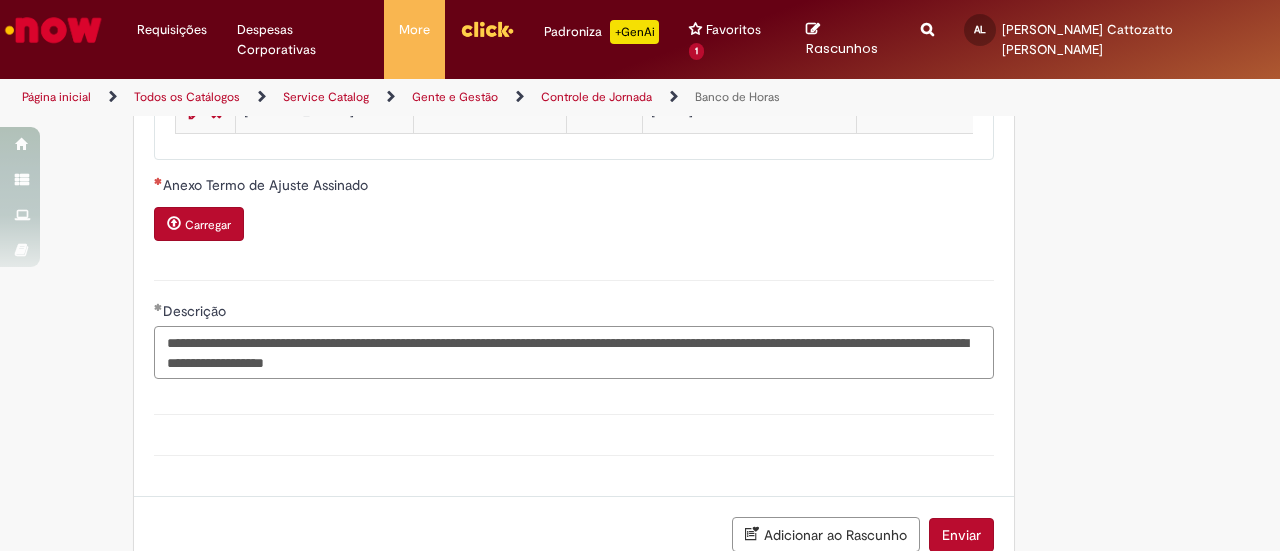 click on "**********" at bounding box center (574, 352) 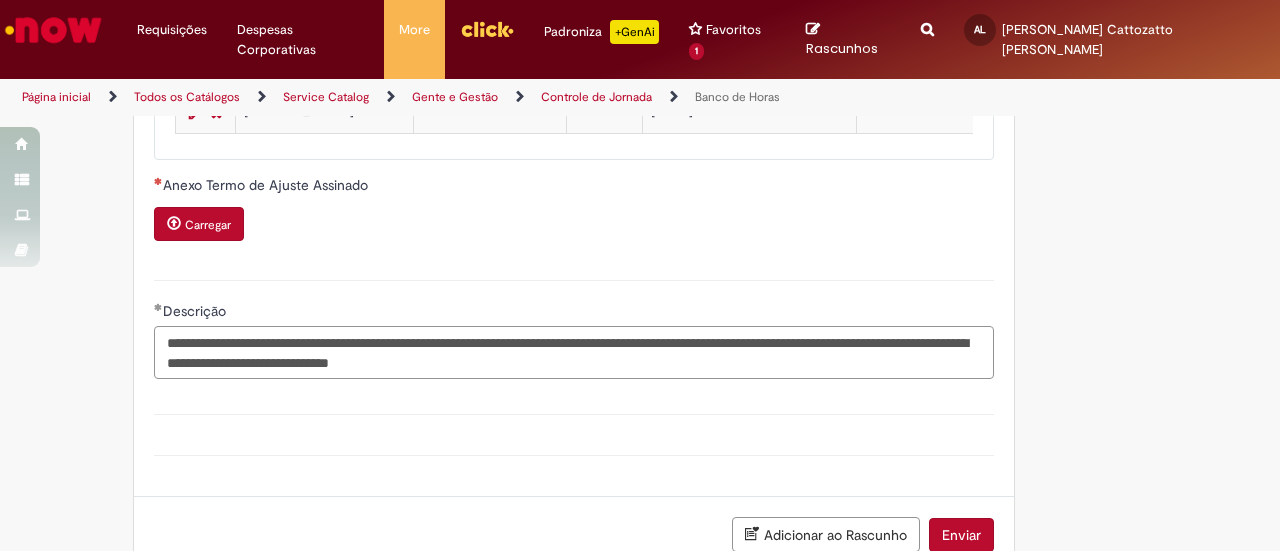click on "**********" at bounding box center (574, 352) 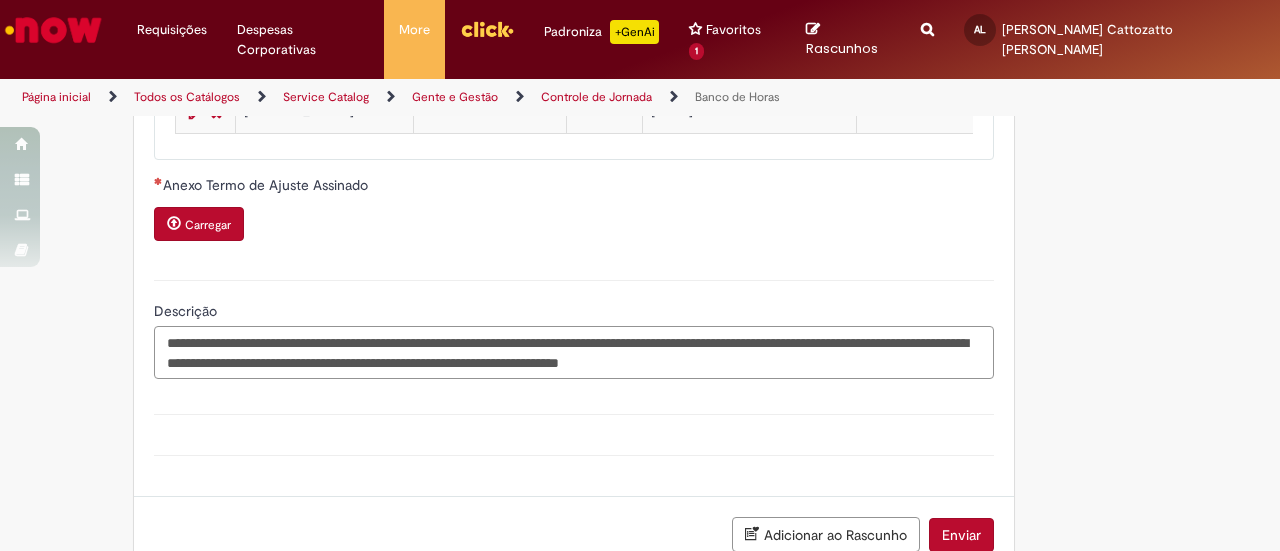 type on "**********" 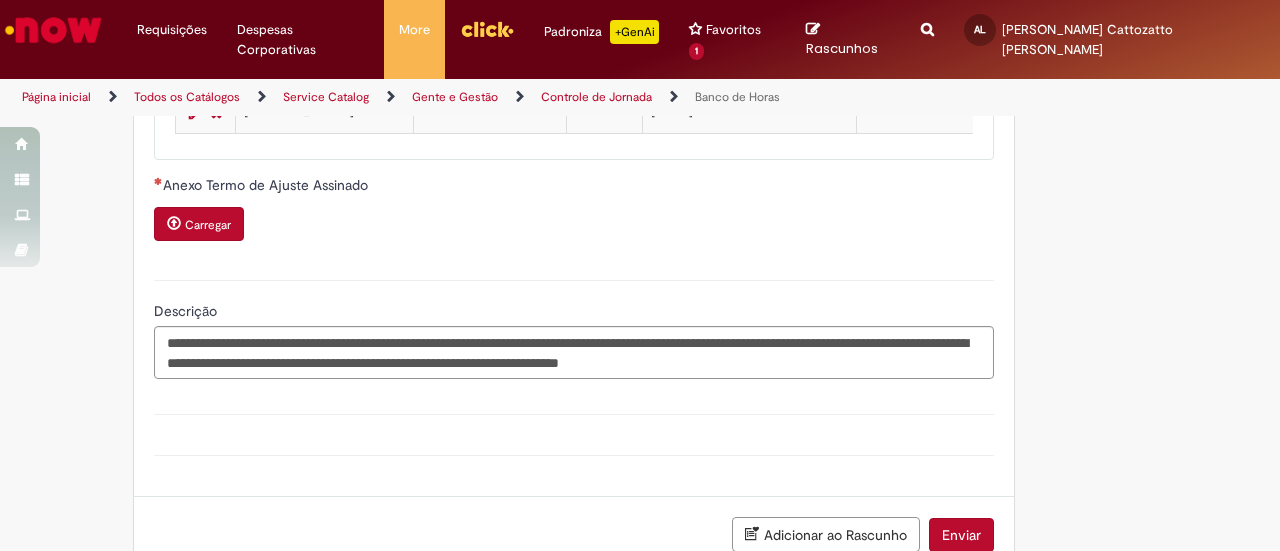 click on "Carregar" at bounding box center (199, 224) 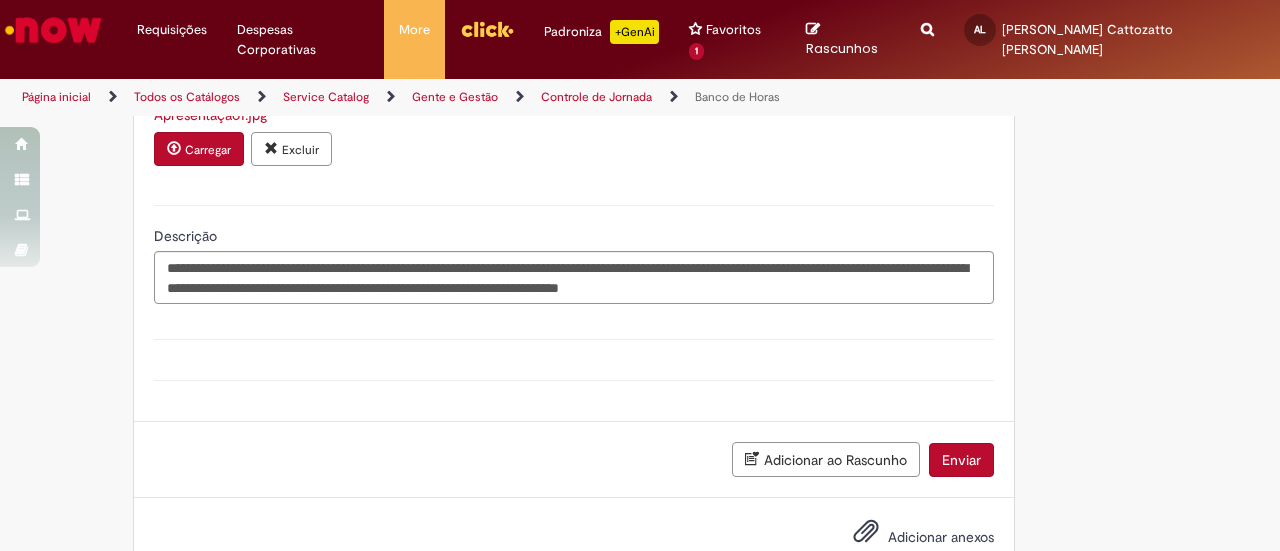scroll, scrollTop: 2063, scrollLeft: 0, axis: vertical 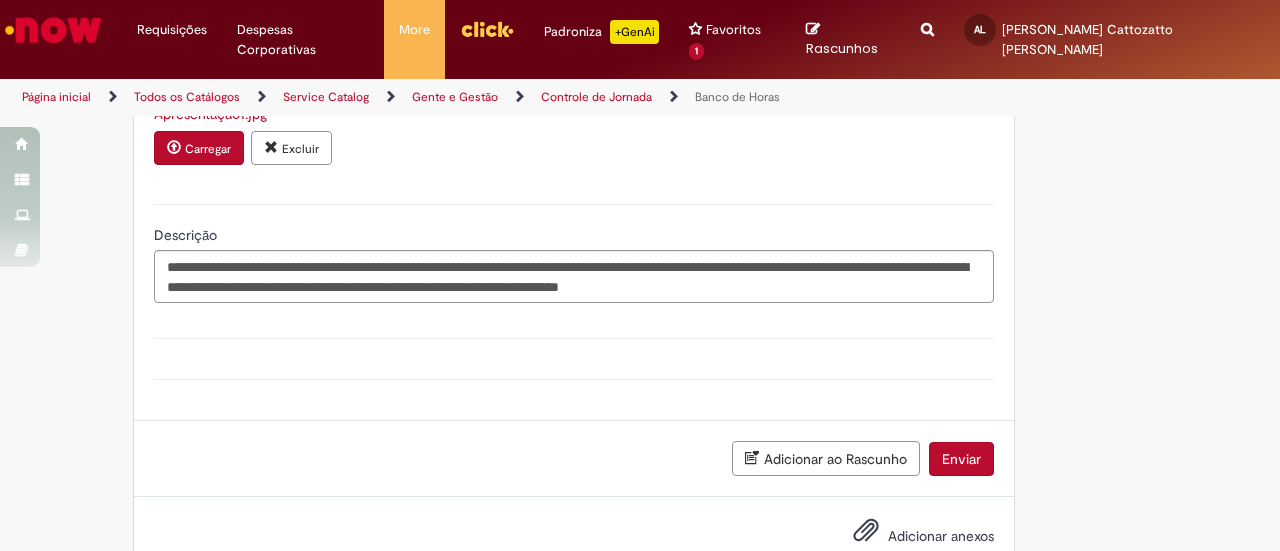 click on "Enviar" at bounding box center [961, 459] 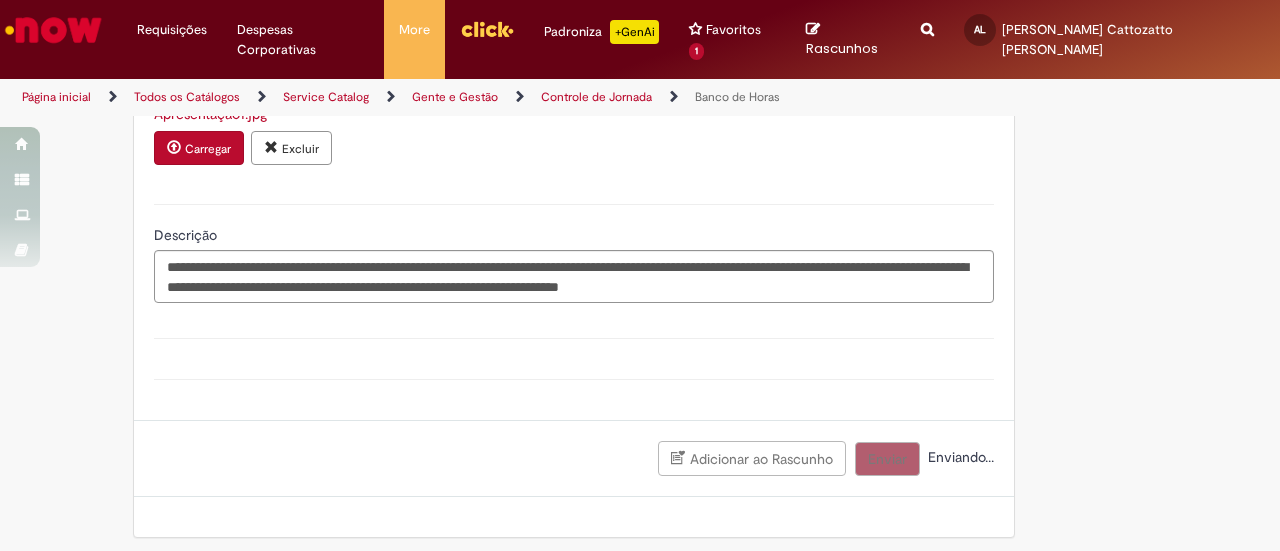 scroll, scrollTop: 2058, scrollLeft: 0, axis: vertical 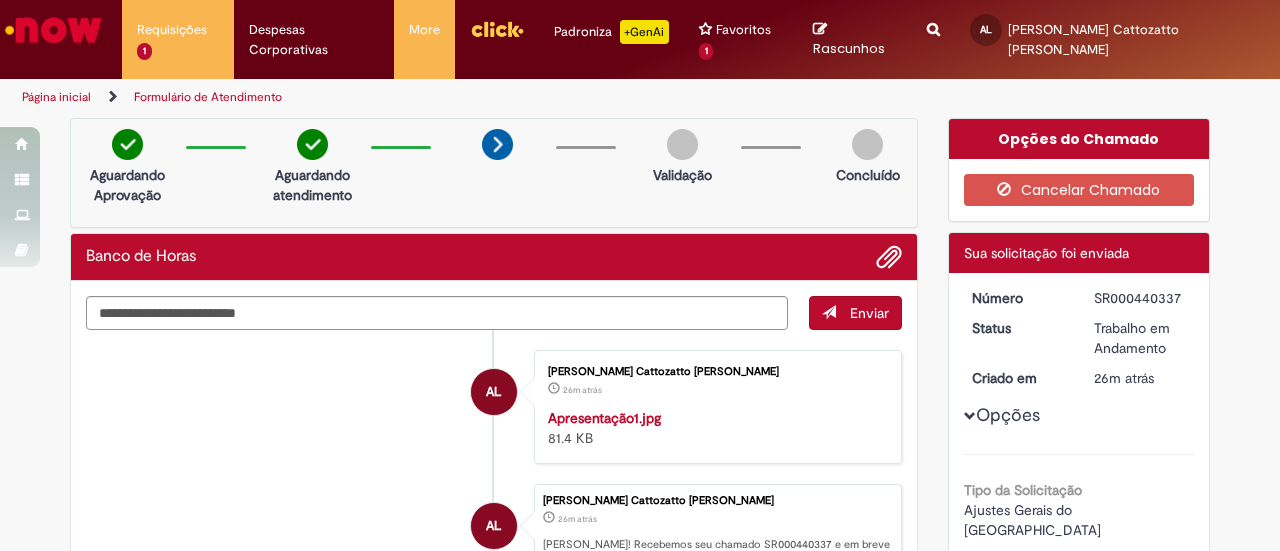 click at bounding box center [53, 30] 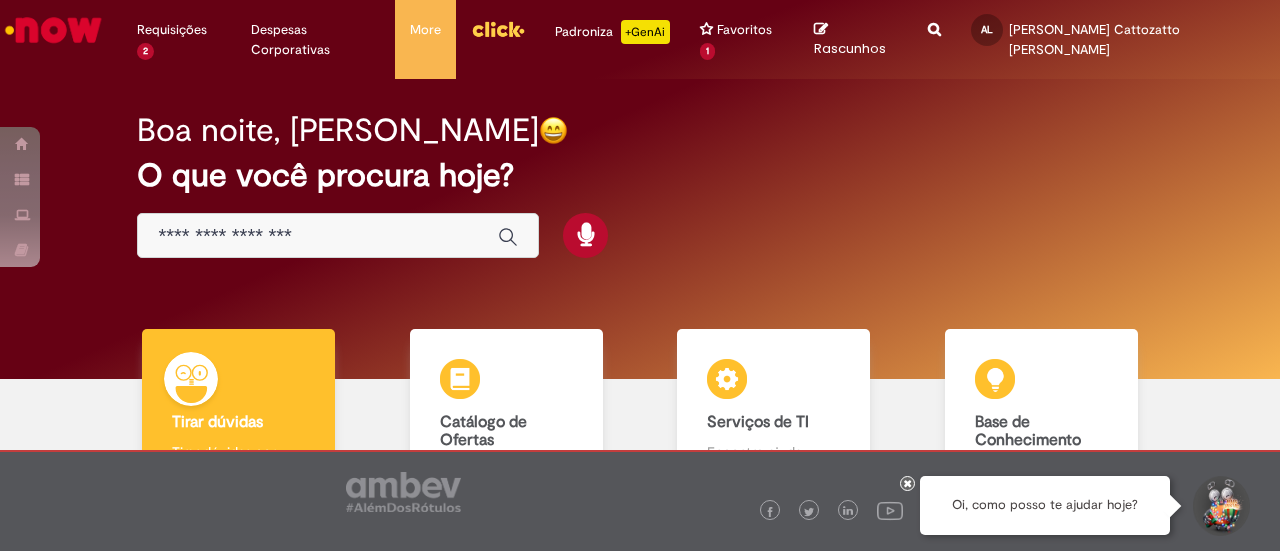 scroll, scrollTop: 0, scrollLeft: 0, axis: both 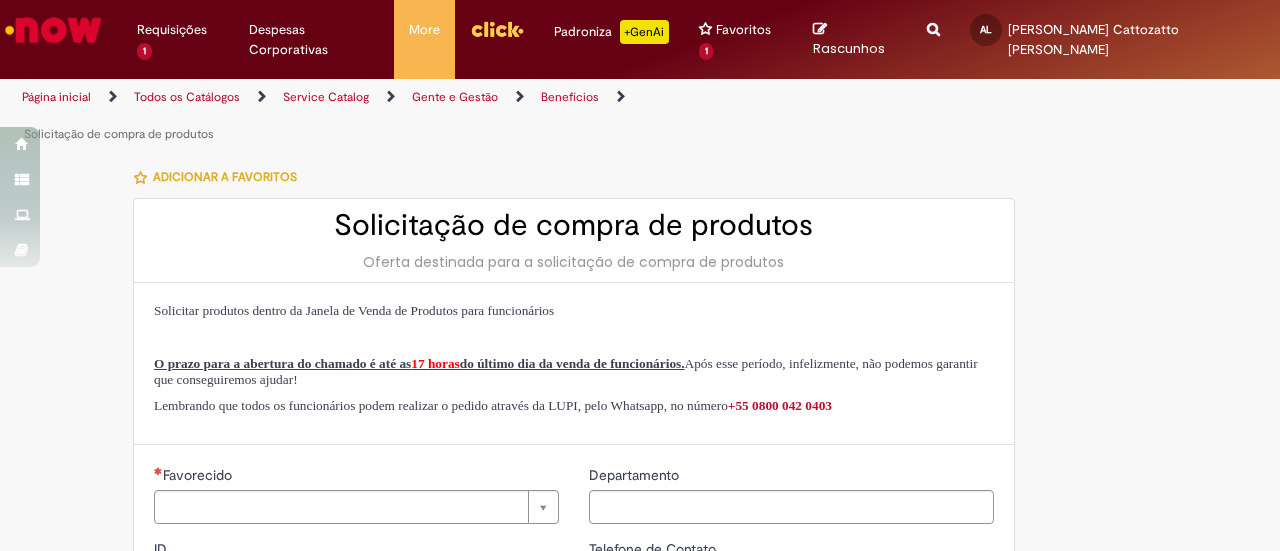 type on "********" 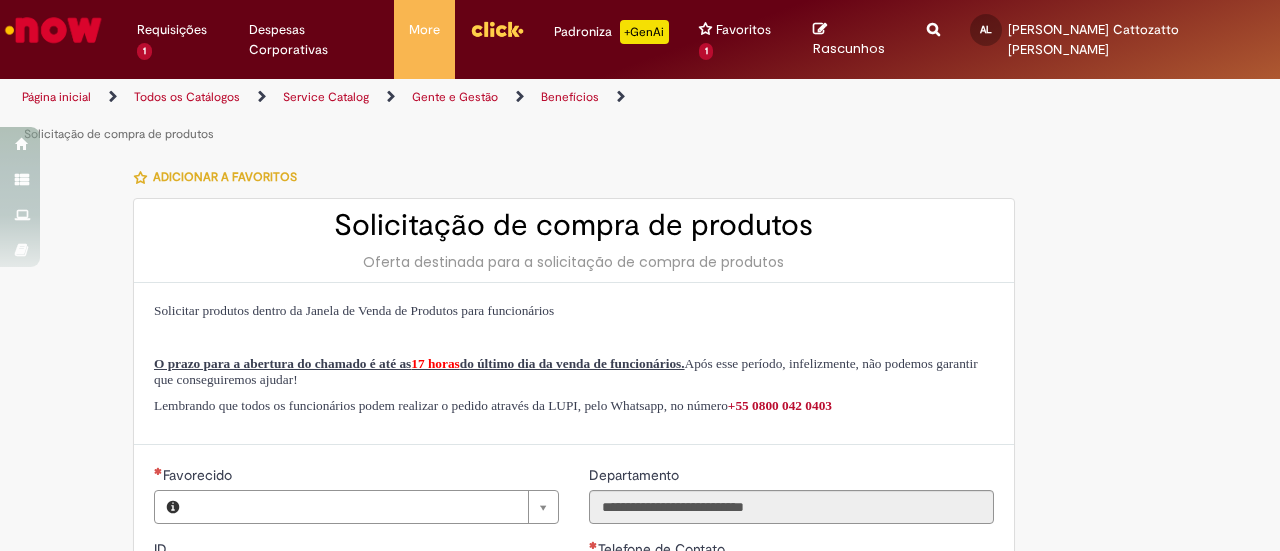 type on "**********" 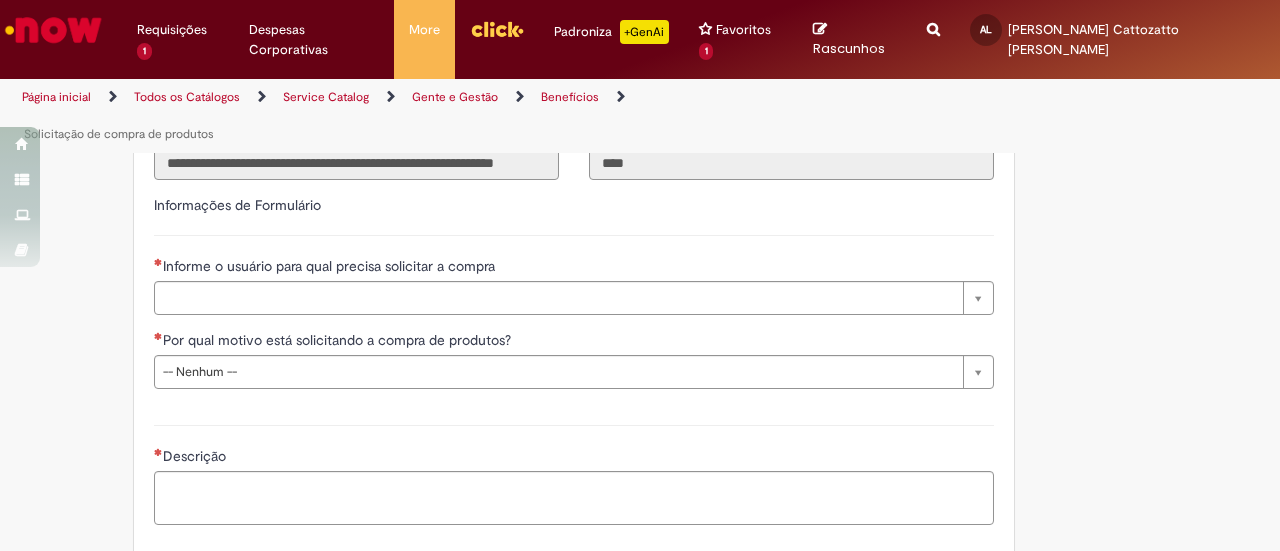 scroll, scrollTop: 567, scrollLeft: 0, axis: vertical 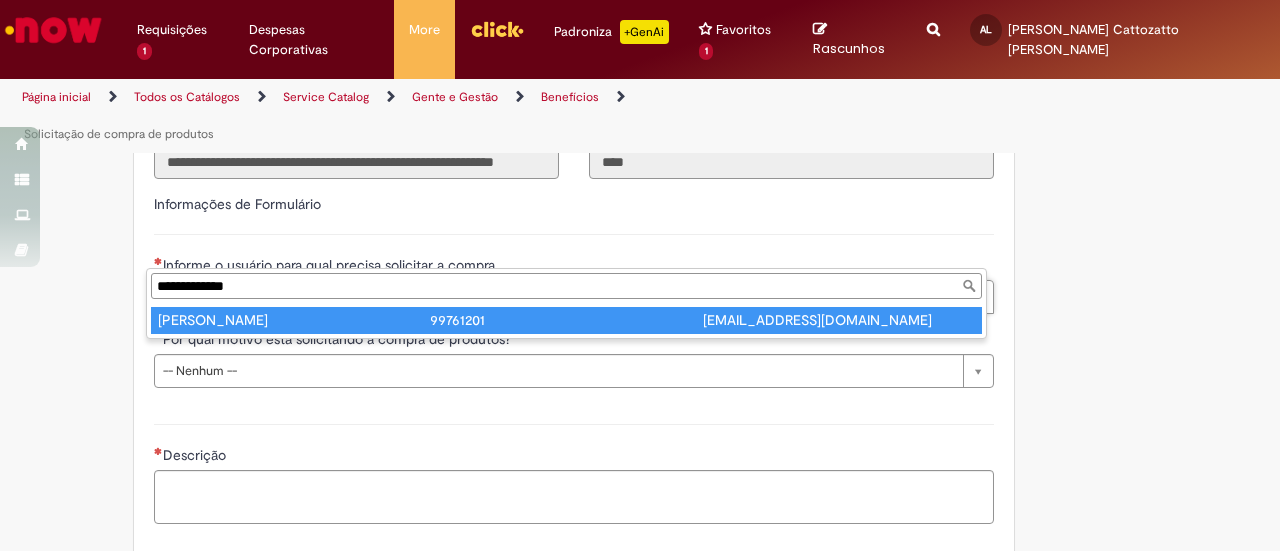 type on "**********" 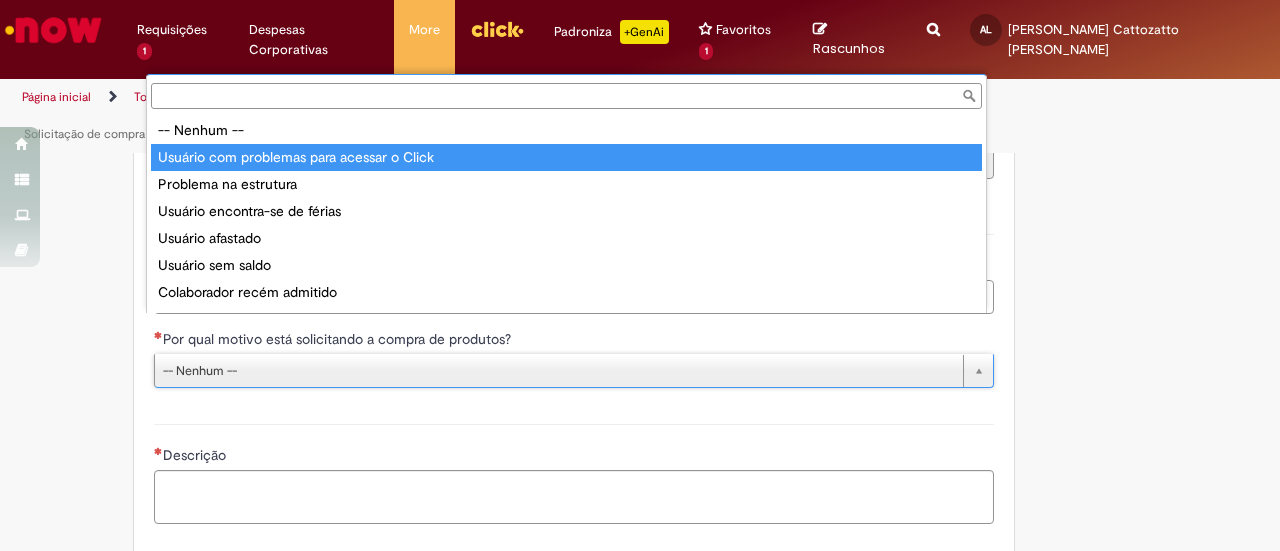 scroll, scrollTop: 51, scrollLeft: 0, axis: vertical 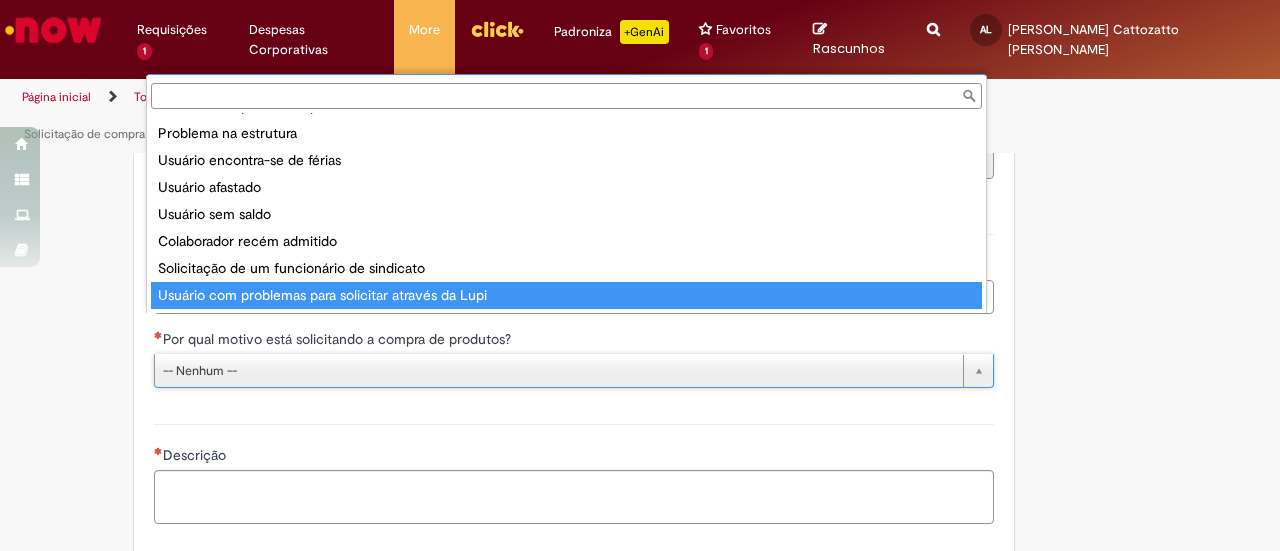 type on "**********" 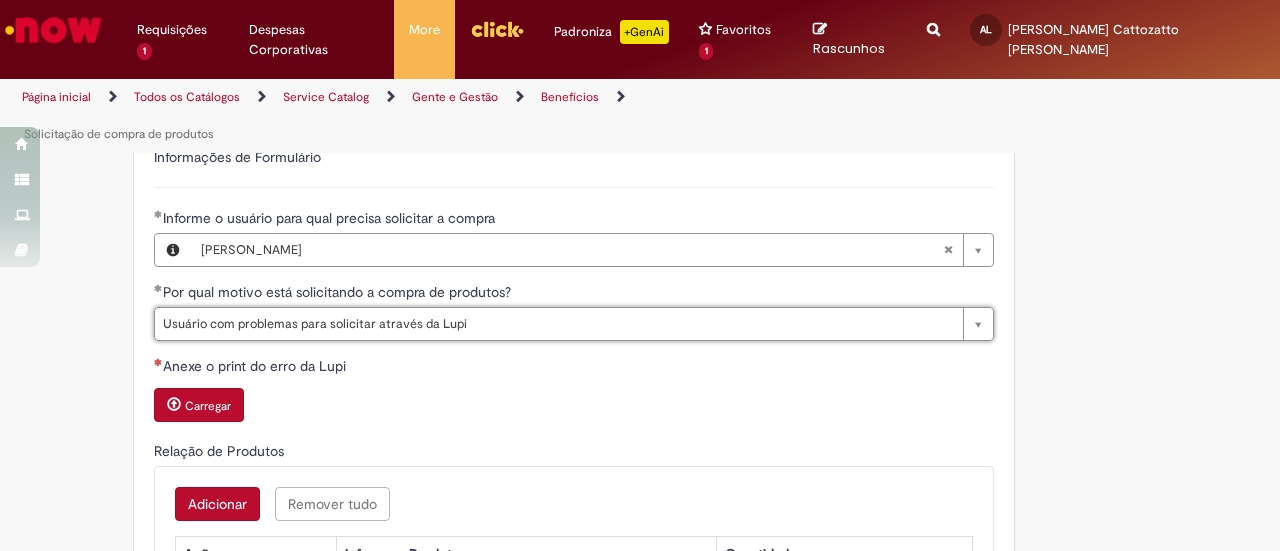 scroll, scrollTop: 613, scrollLeft: 0, axis: vertical 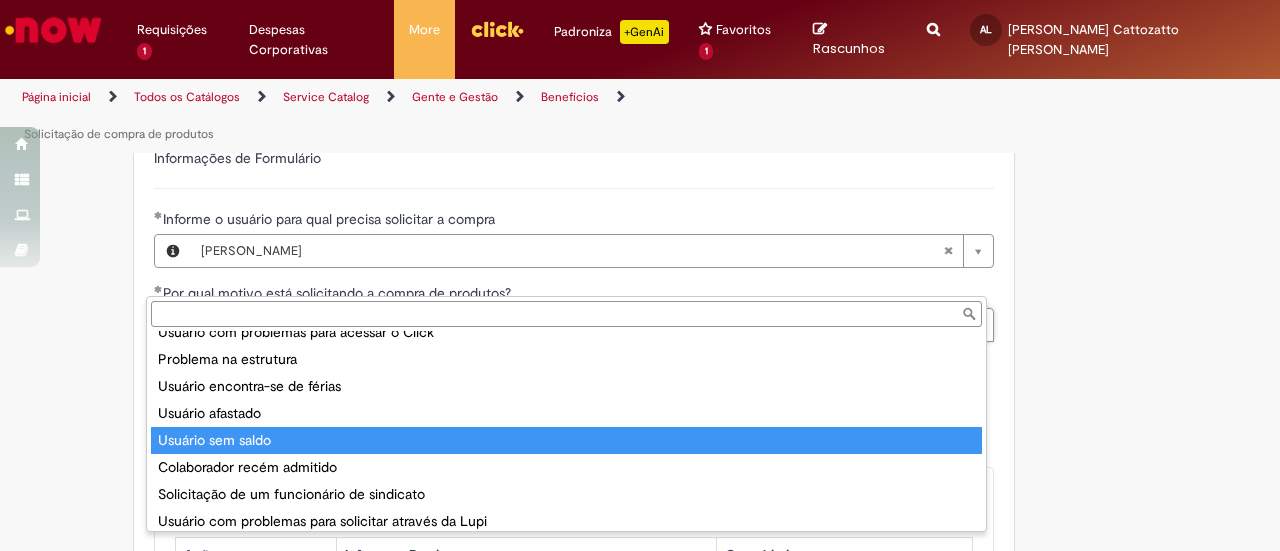 type on "**********" 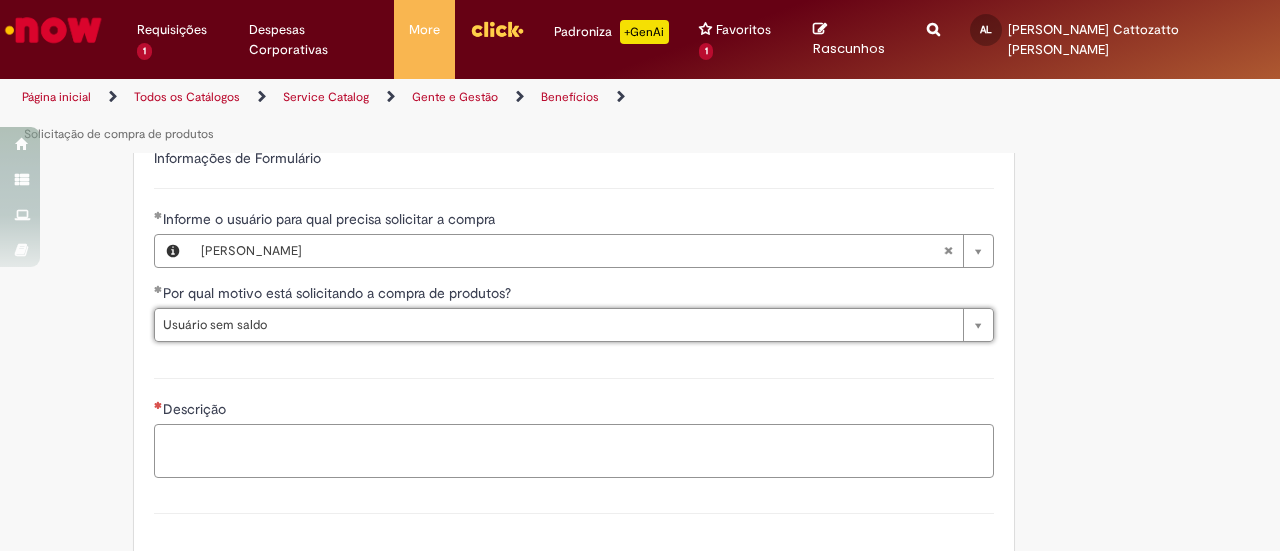 scroll, scrollTop: 0, scrollLeft: 0, axis: both 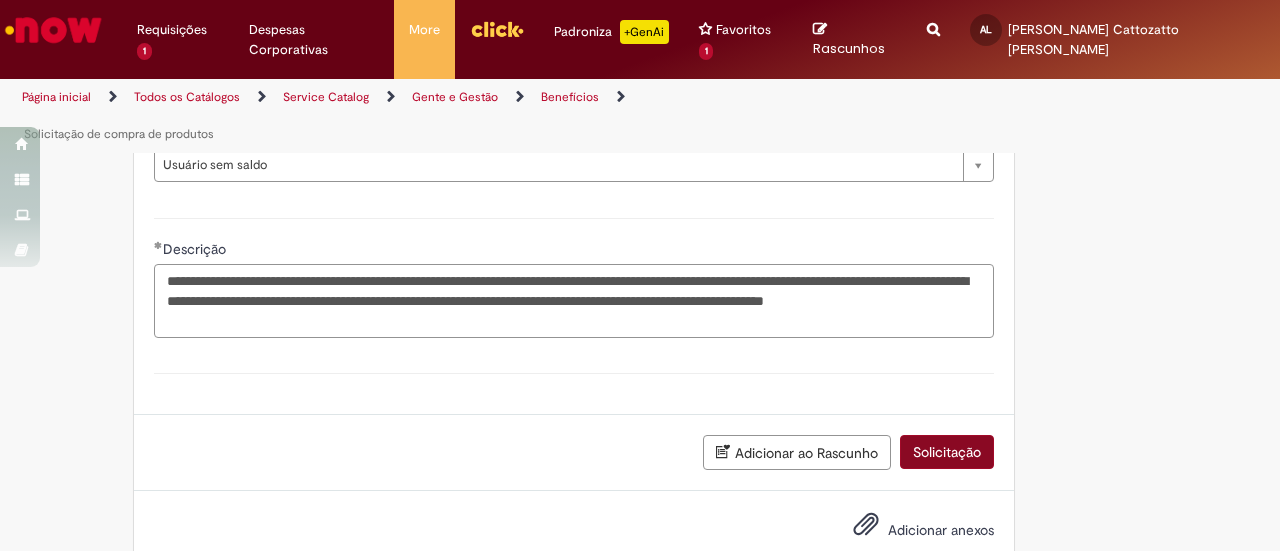 type on "**********" 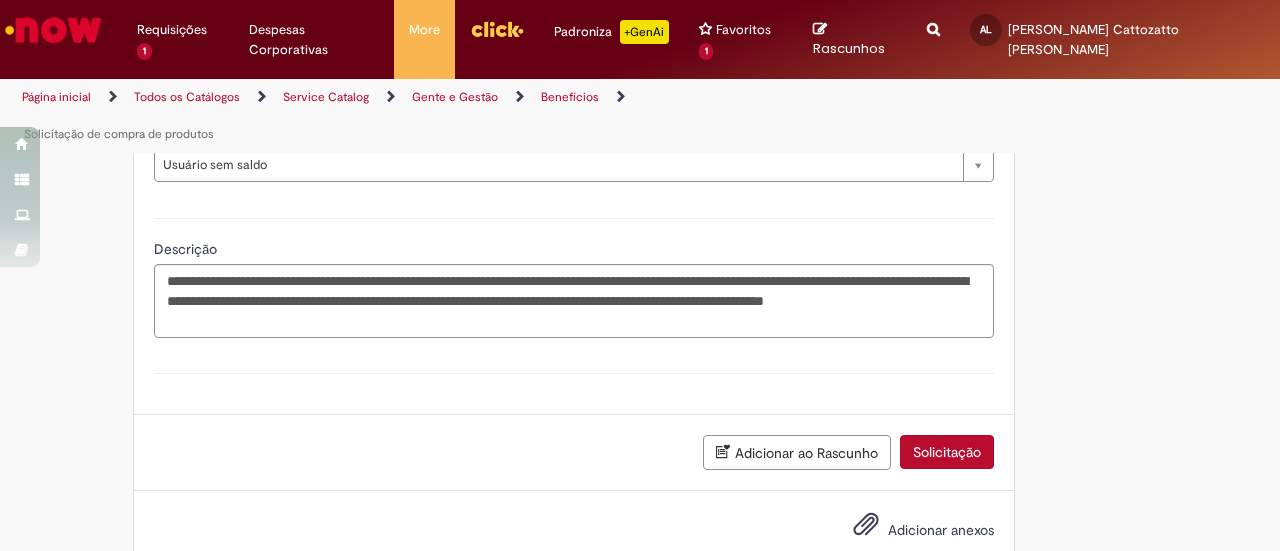 click on "Solicitação" at bounding box center [947, 452] 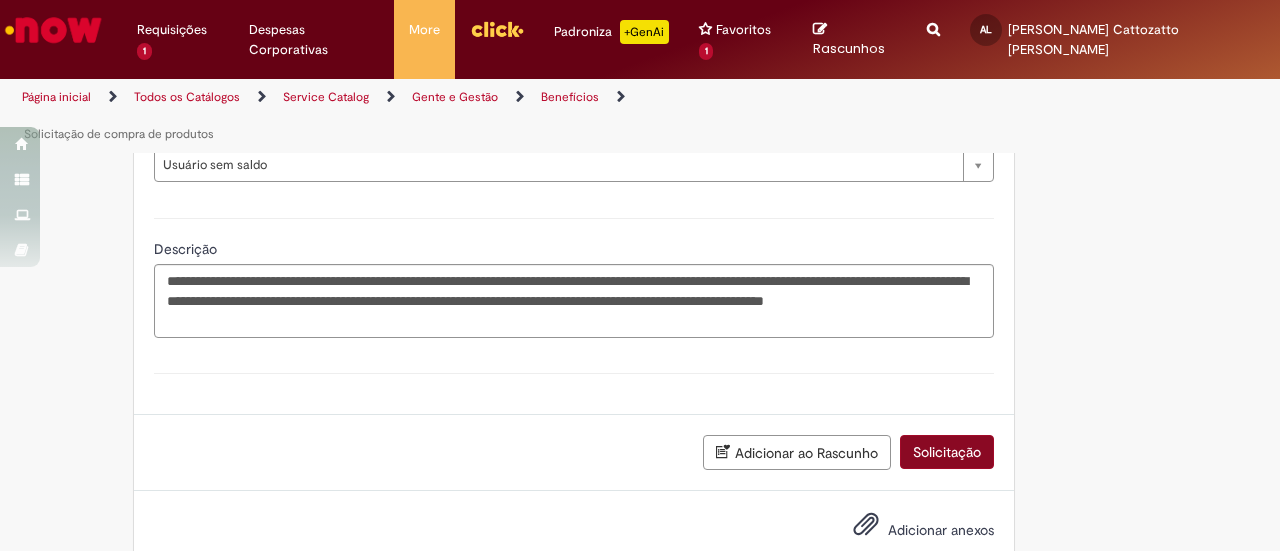 scroll, scrollTop: 732, scrollLeft: 0, axis: vertical 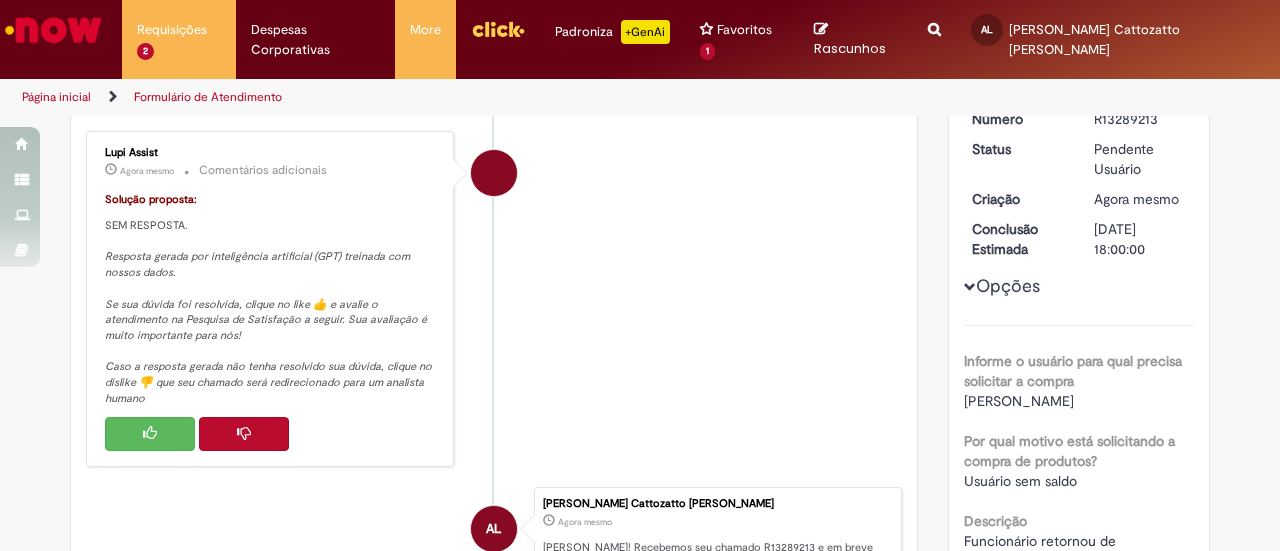 click at bounding box center (244, 434) 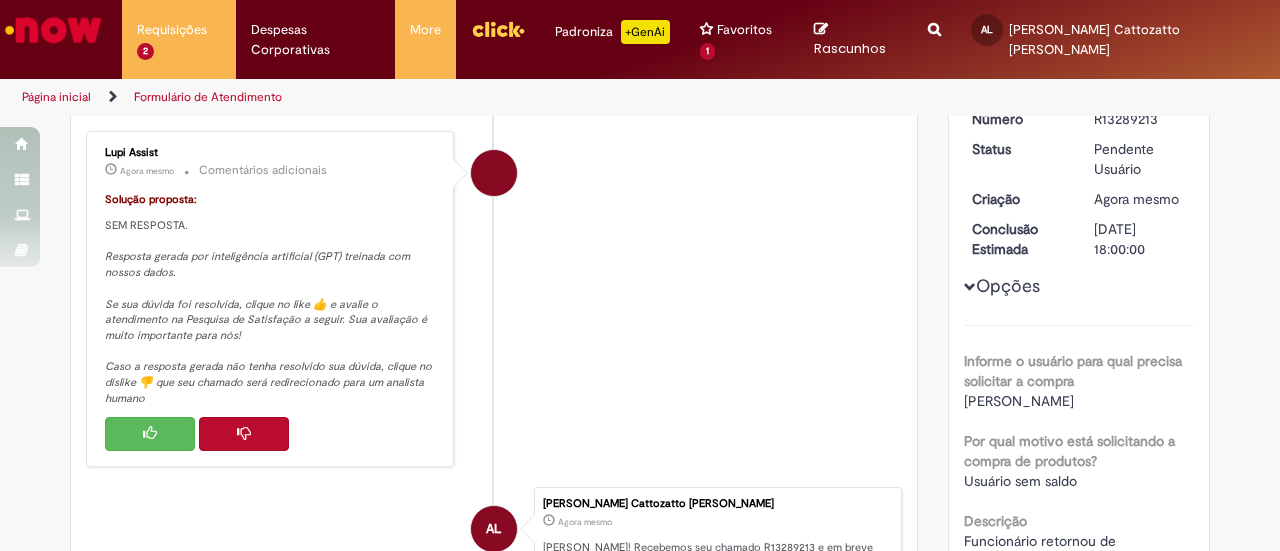 scroll, scrollTop: 219, scrollLeft: 0, axis: vertical 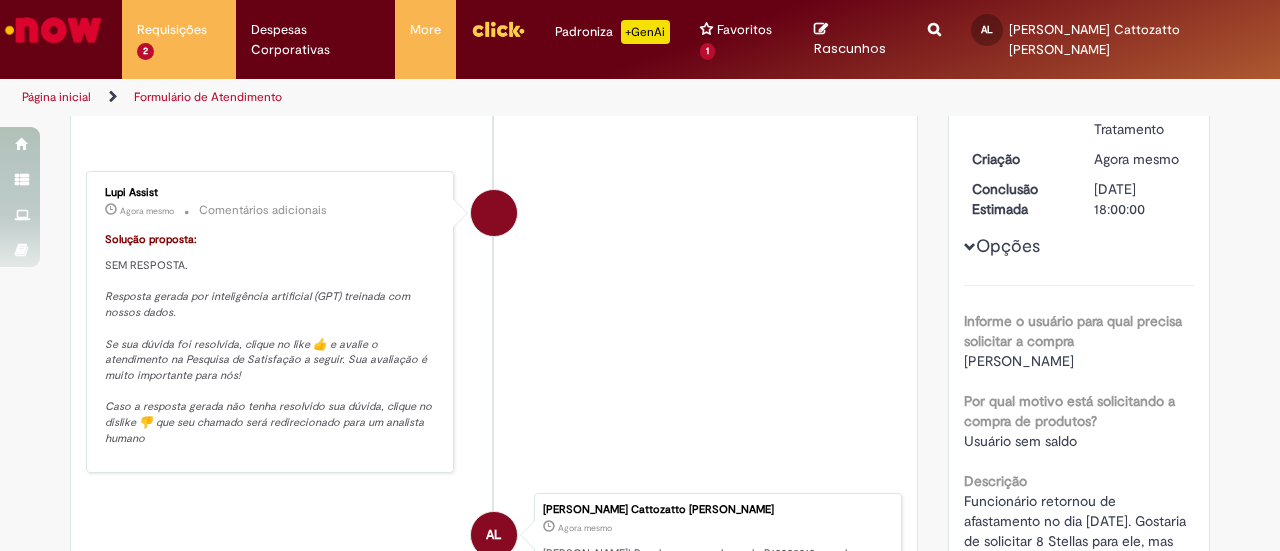 click on "Lupi Assist
Agora mesmo Agora mesmo     Comentários adicionais
Solução proposta: SEM RESPOSTA.   Resposta gerada por inteligência artificial (GPT) treinada com nossos dados. Se sua dúvida foi resolvida, clique no like 👍 e avalie o atendimento na Pesquisa de Satisfação a seguir. Sua avaliação é muito importante para nós! Caso a resposta gerada não tenha resolvido sua dúvida, clique no dislike 👎 que seu chamado será redirecionado para um analista humano" at bounding box center [270, 321] 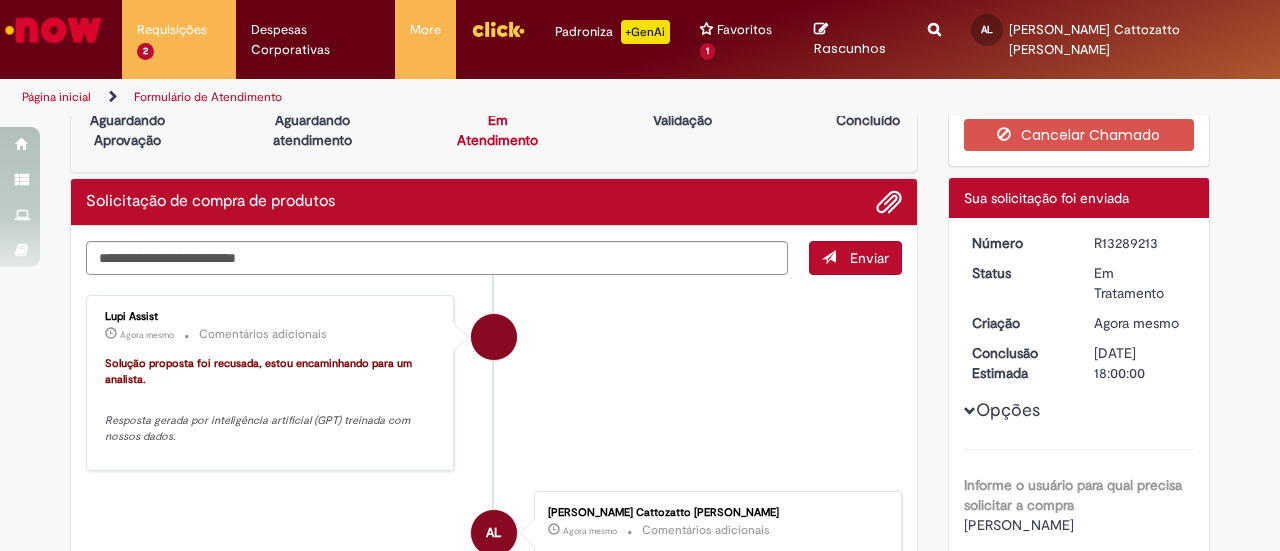 scroll, scrollTop: 0, scrollLeft: 0, axis: both 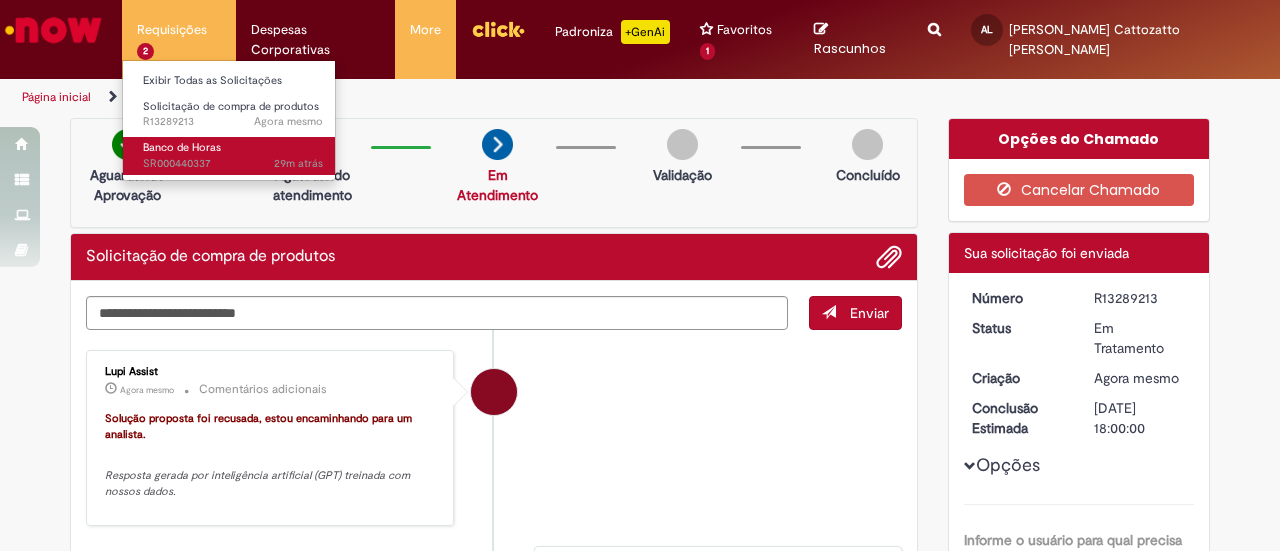 click on "Banco de Horas" at bounding box center [182, 147] 